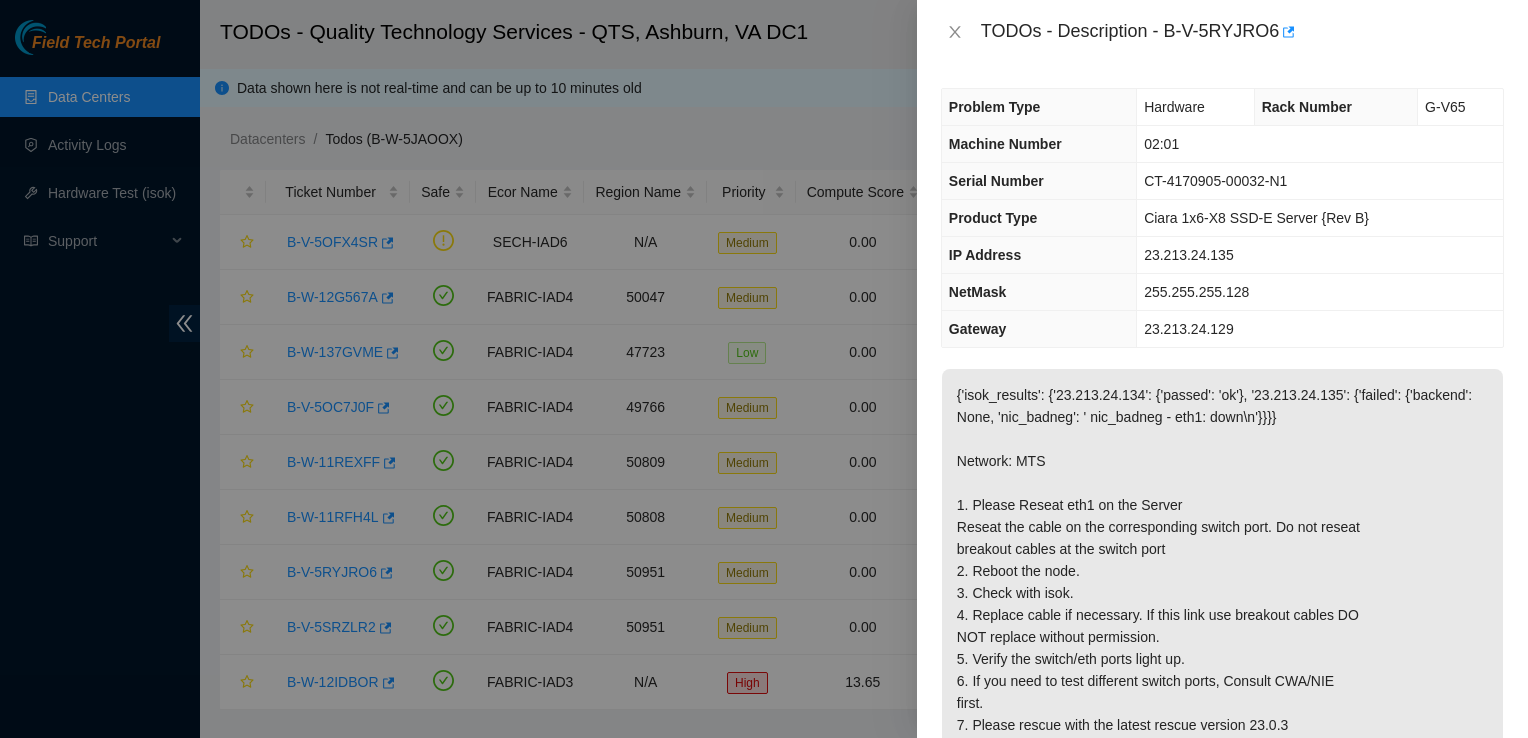 scroll, scrollTop: 0, scrollLeft: 0, axis: both 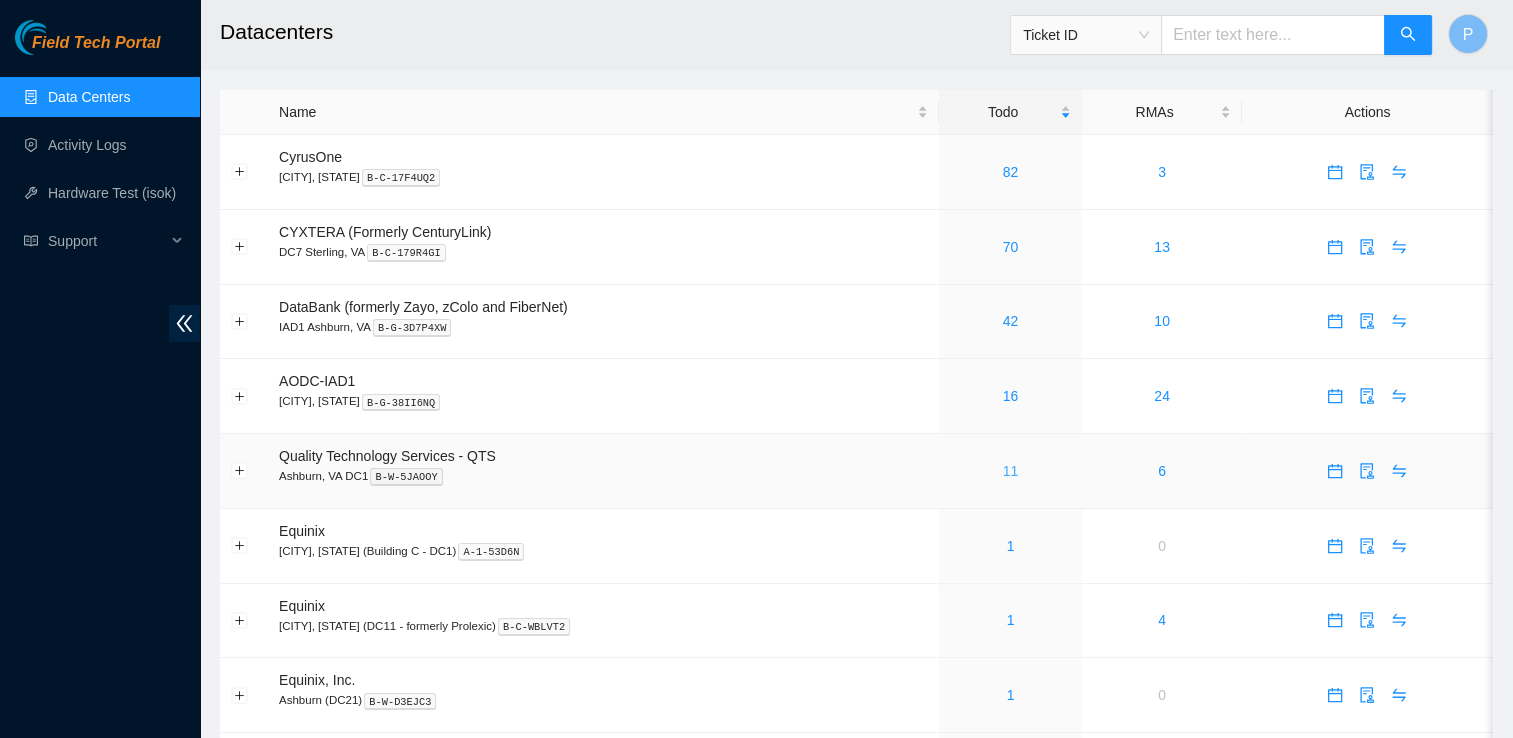 click on "11" at bounding box center (1011, 471) 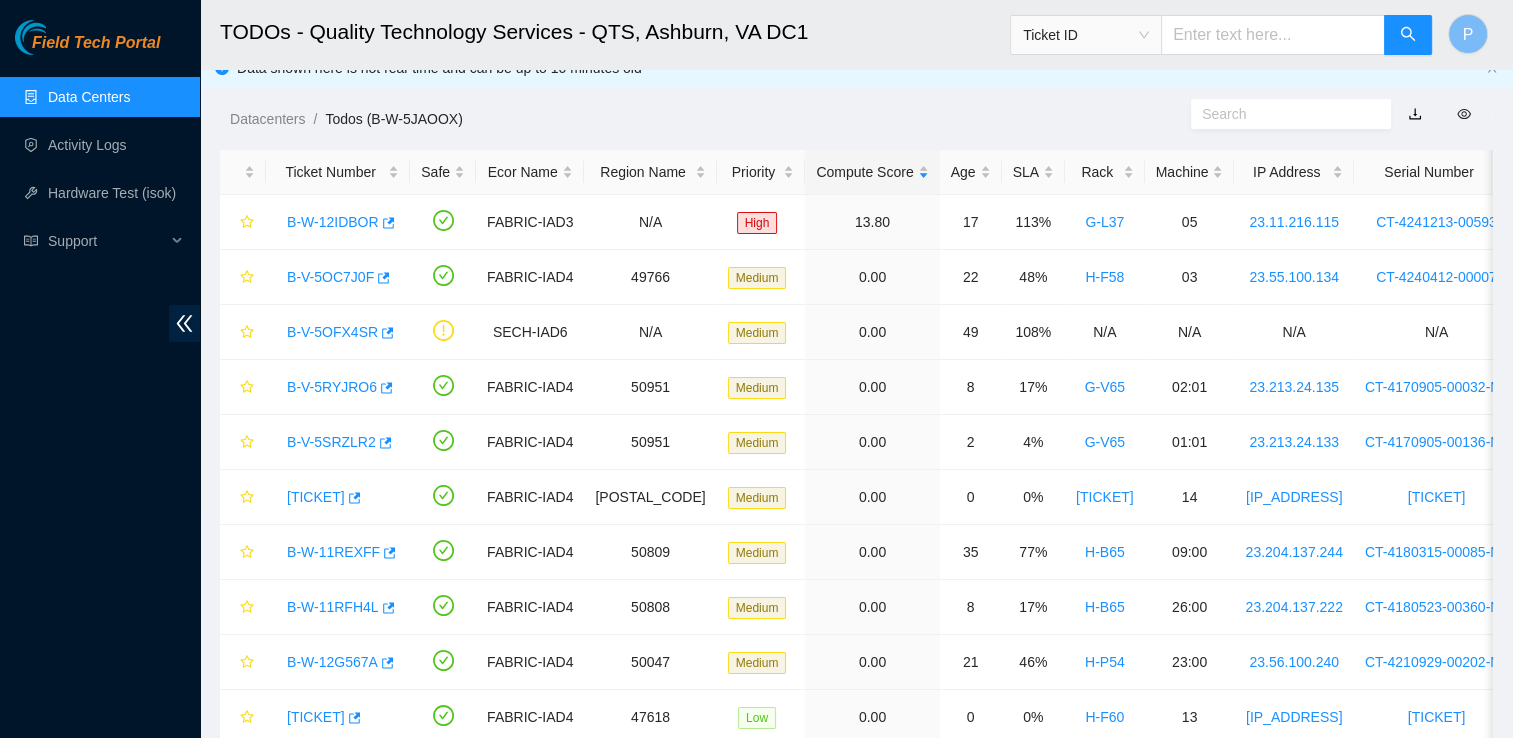 scroll, scrollTop: 36, scrollLeft: 0, axis: vertical 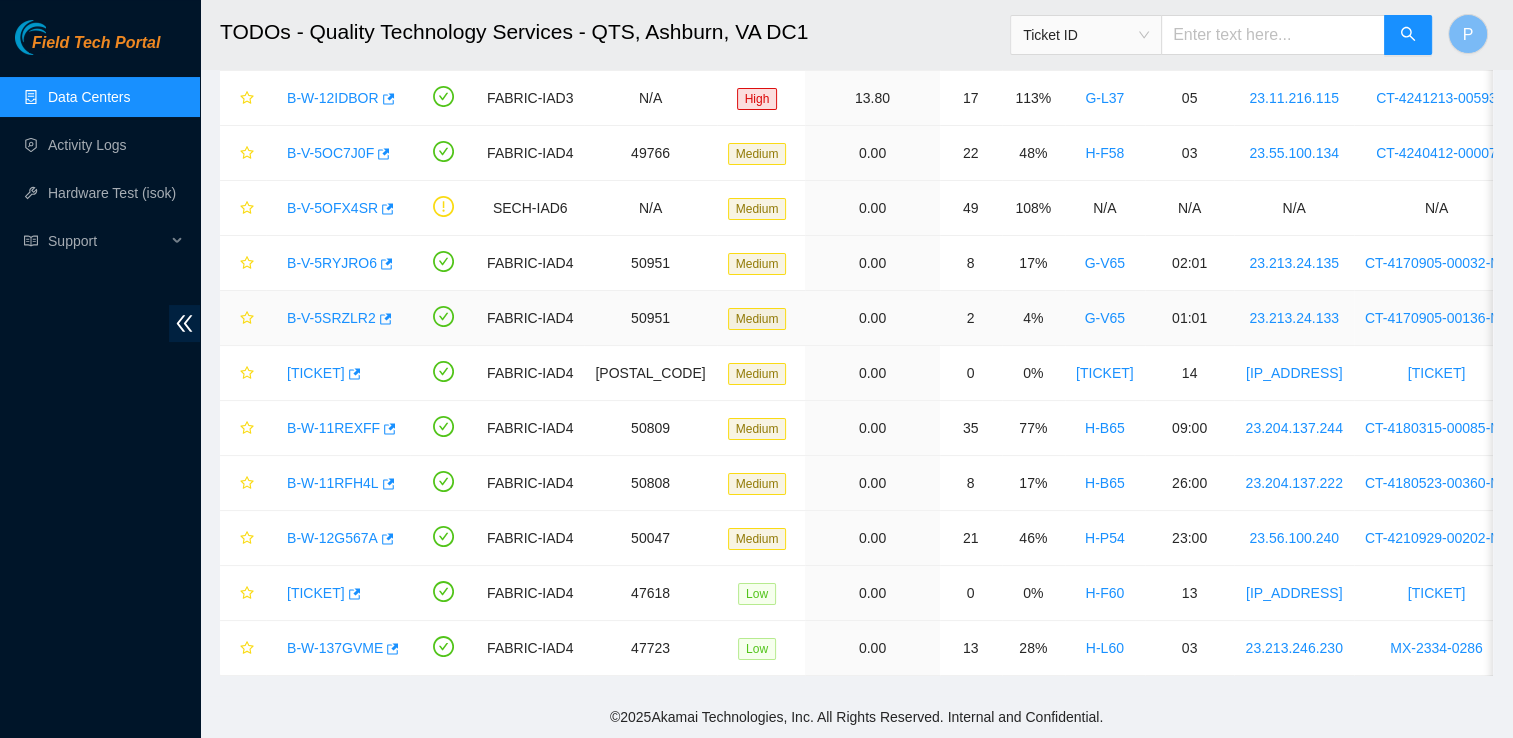 click on "B-V-5SRZLR2" at bounding box center [331, 318] 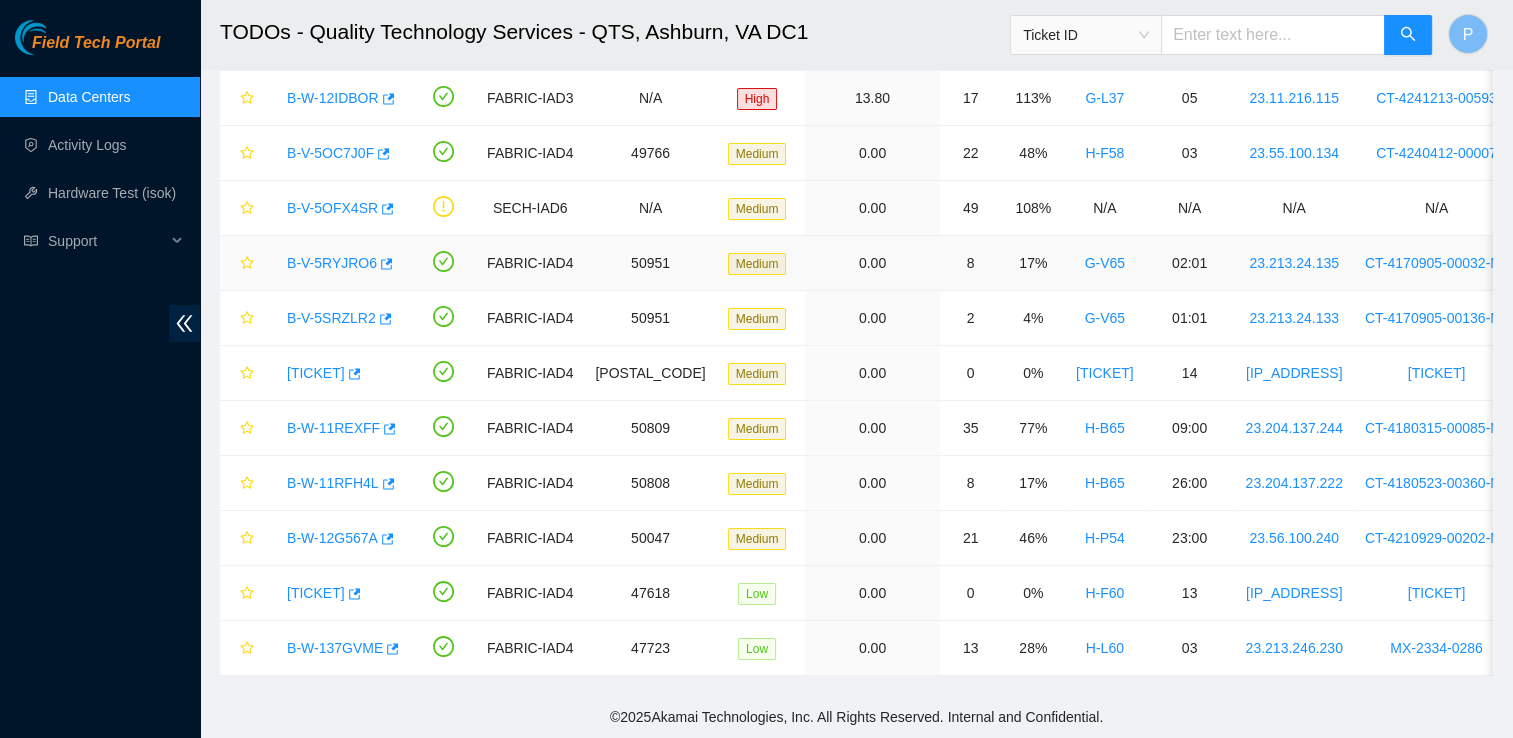 click on "B-V-5RYJRO6" at bounding box center (338, 263) 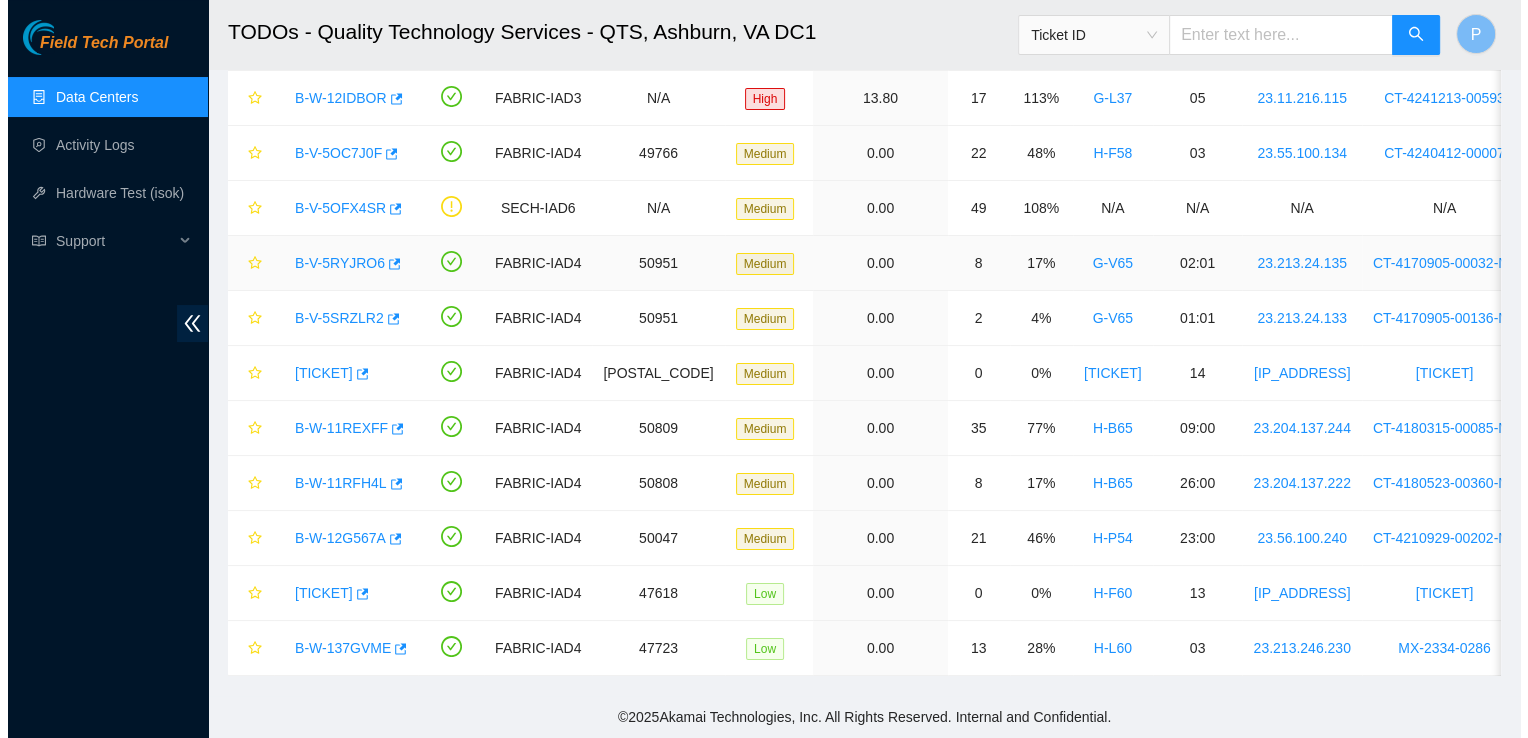 scroll, scrollTop: 225, scrollLeft: 0, axis: vertical 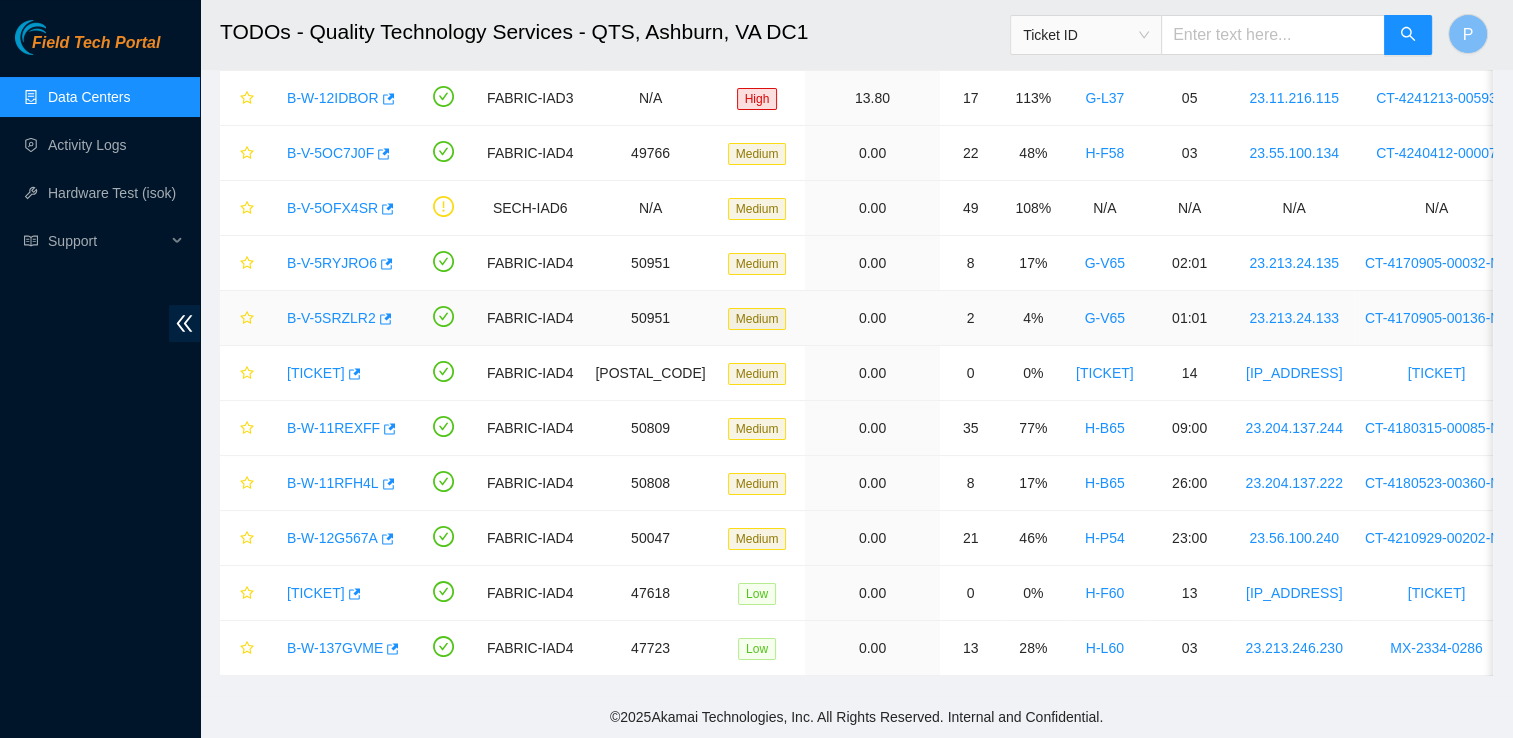 click on "B-V-5SRZLR2" at bounding box center (331, 318) 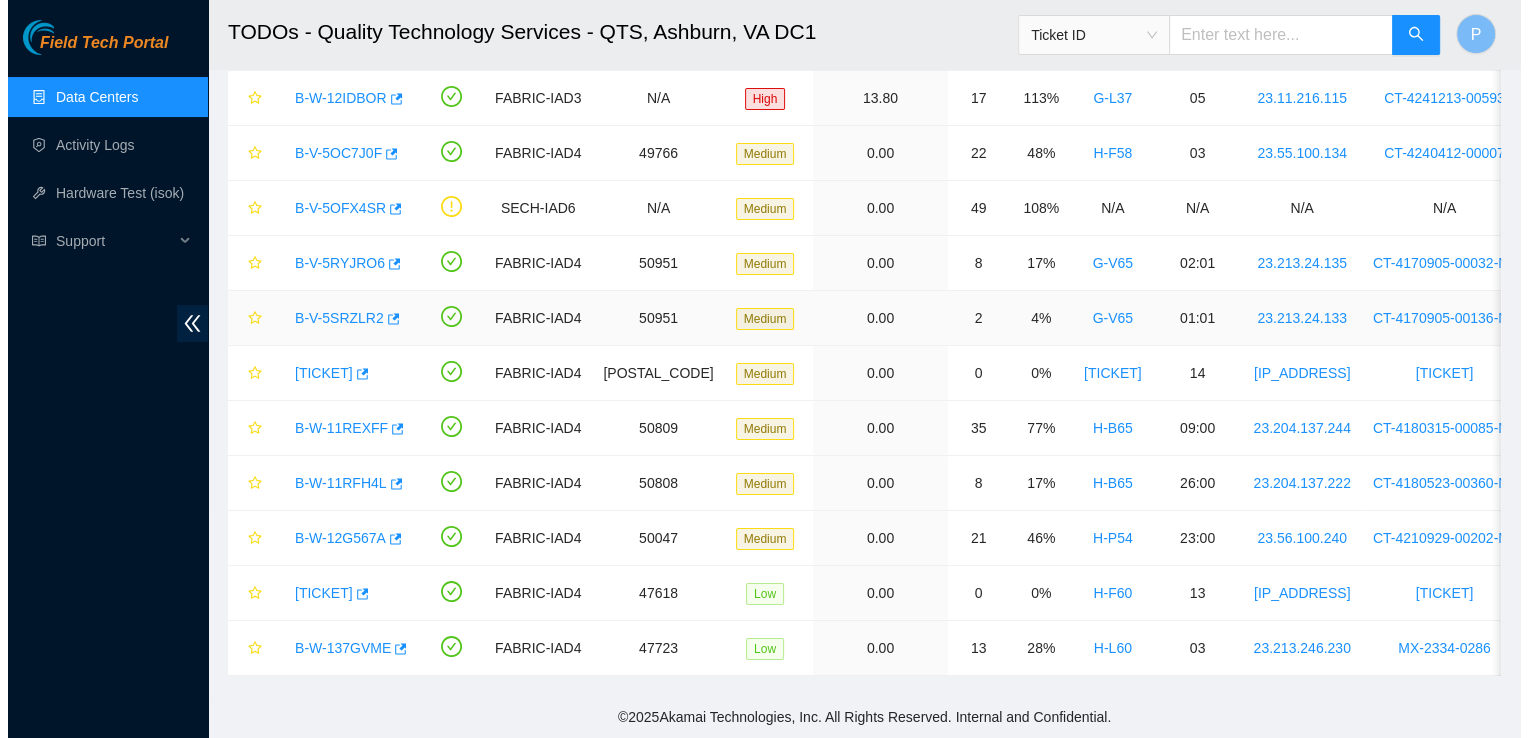 scroll, scrollTop: 225, scrollLeft: 0, axis: vertical 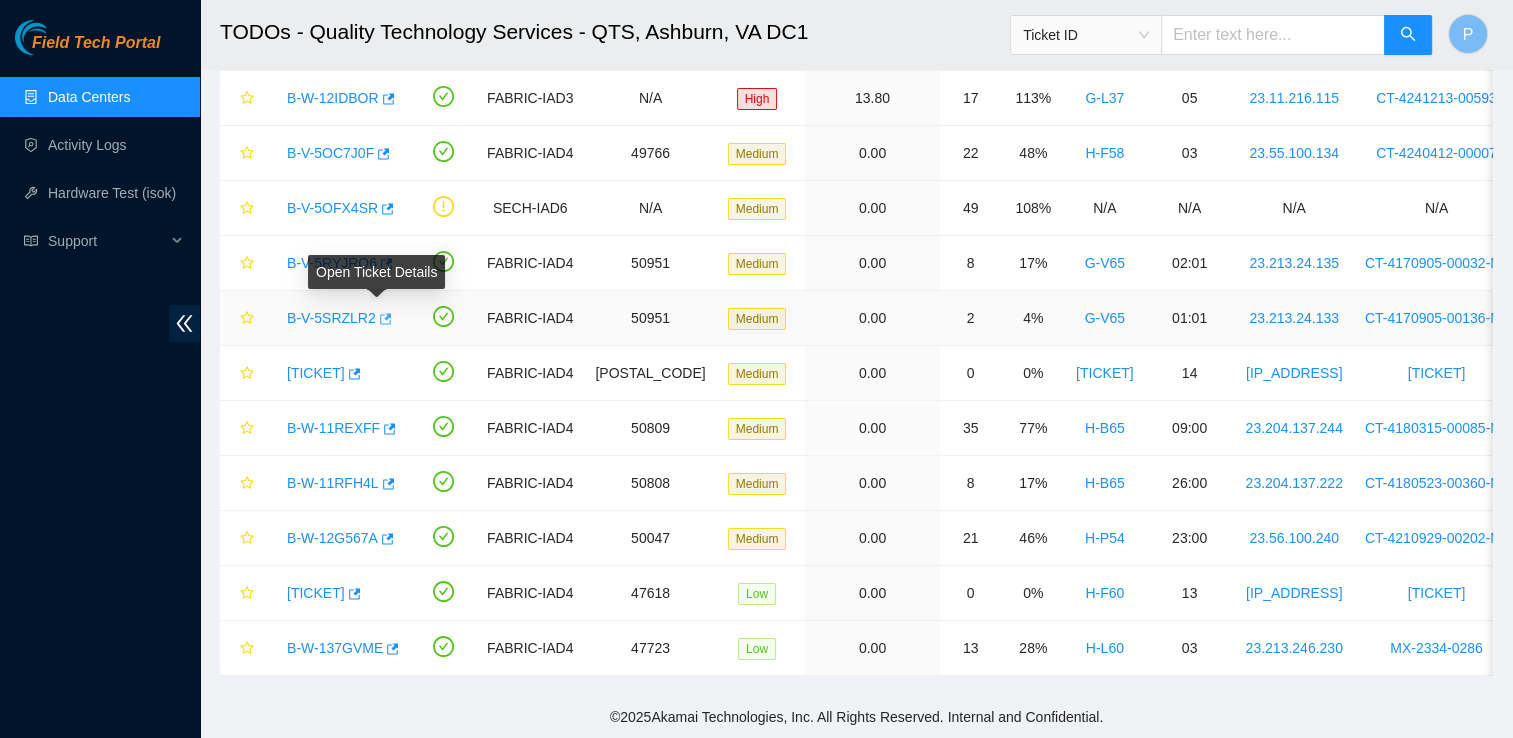 click 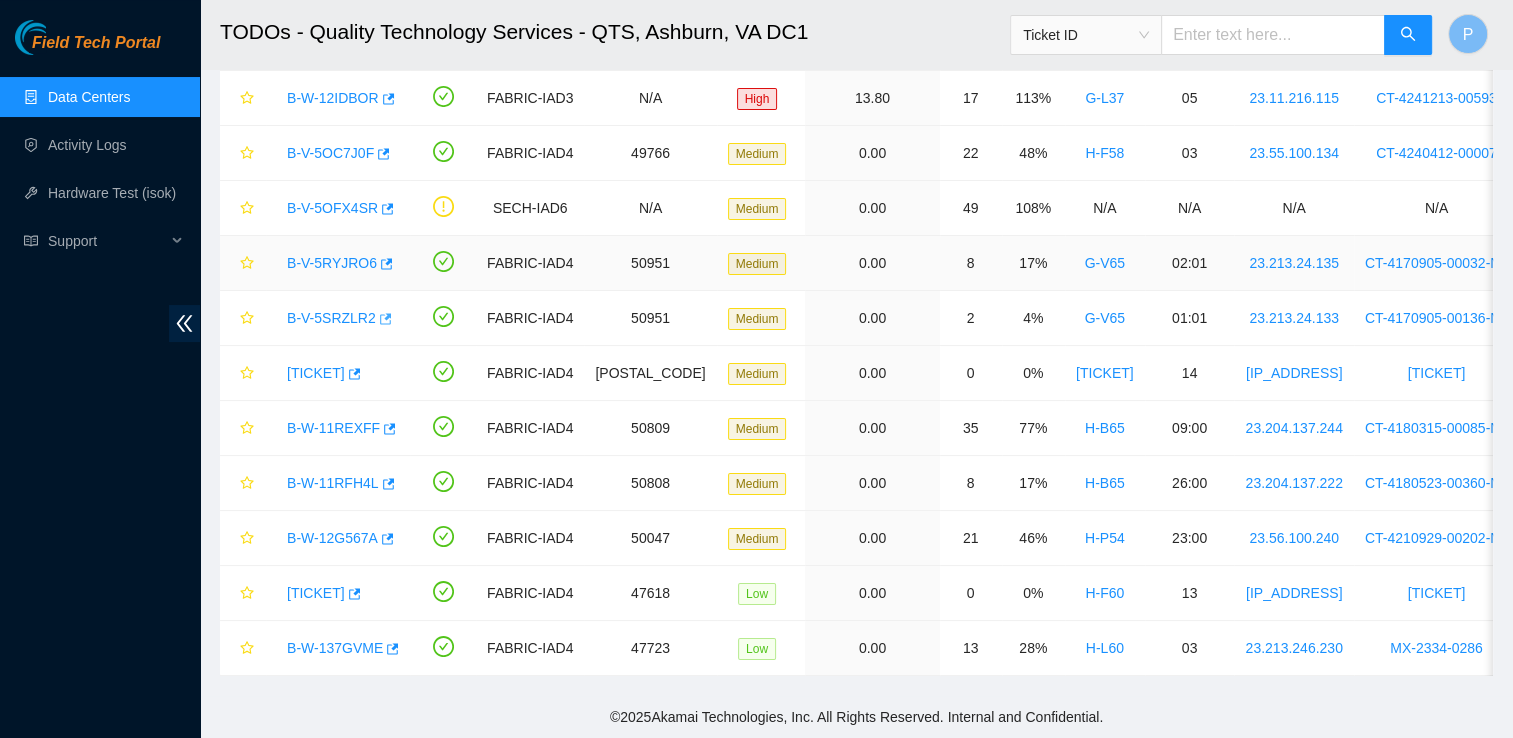 type 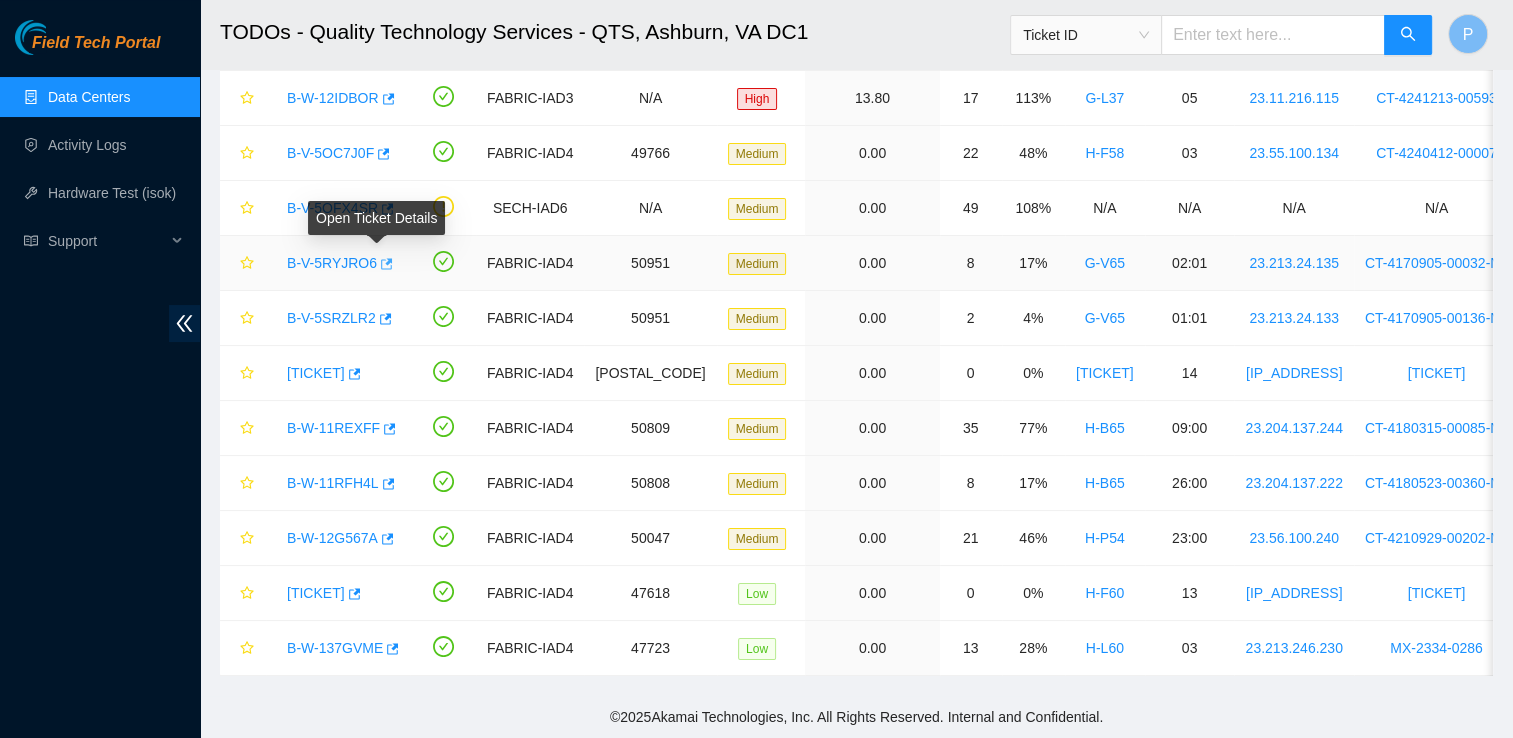 click 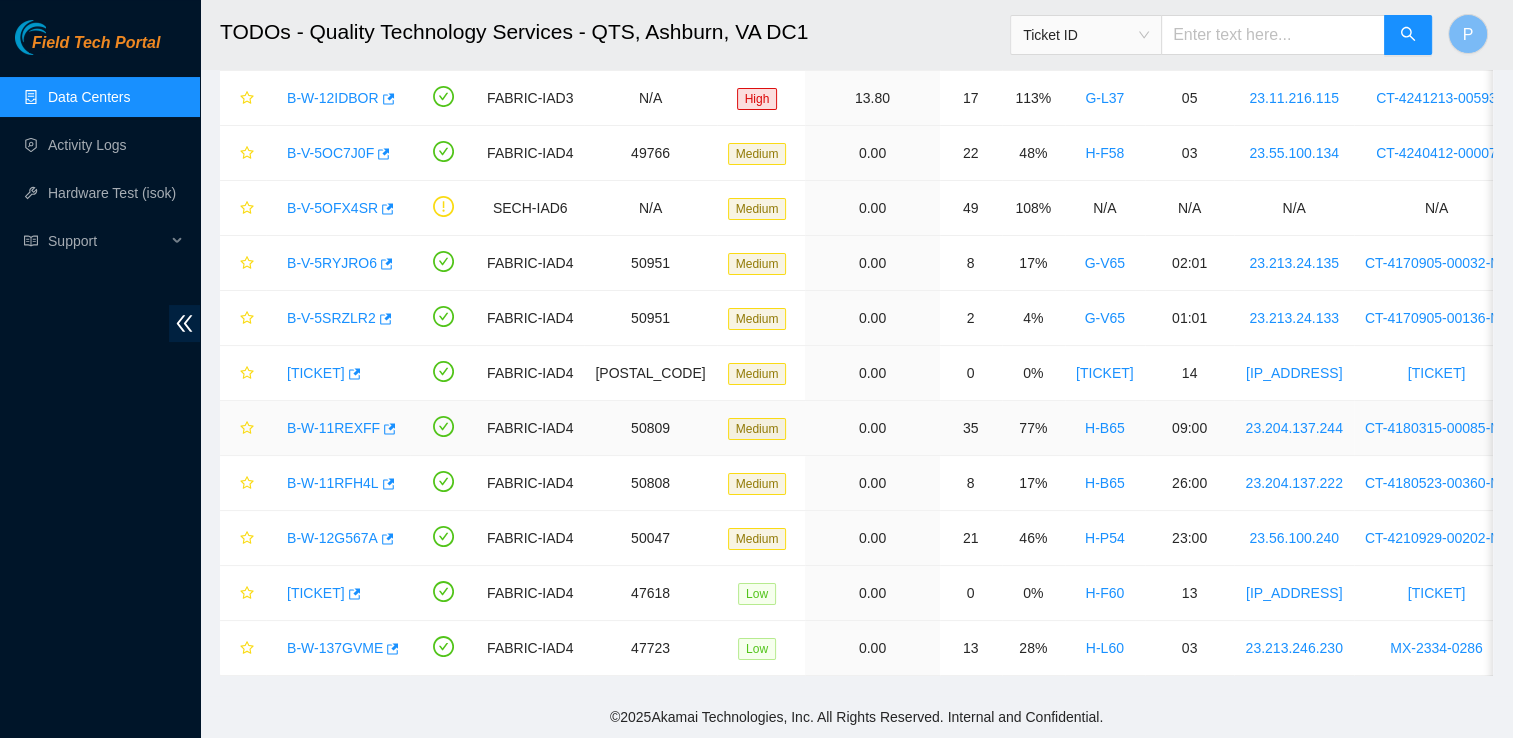 click on "B-W-11REXFF" at bounding box center [338, 428] 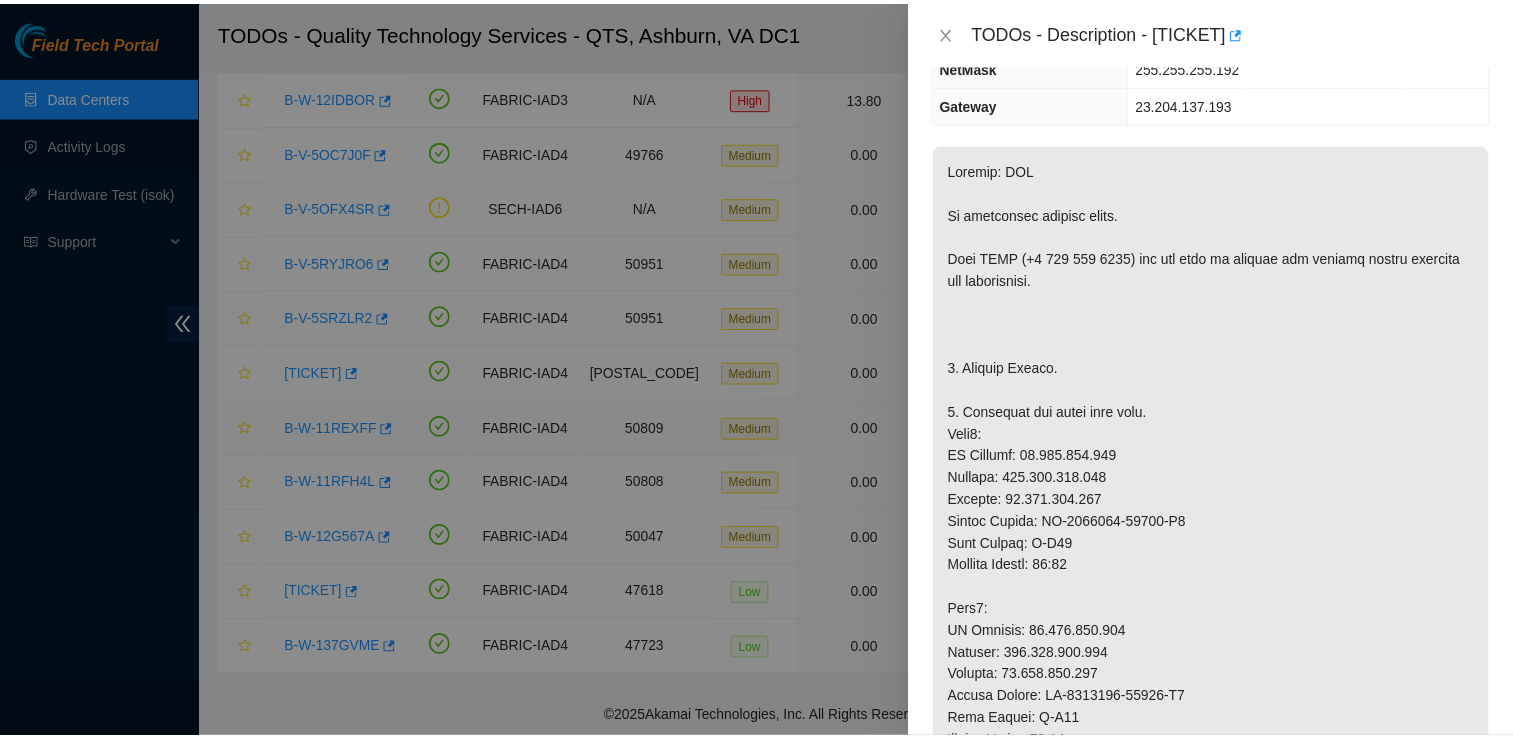 scroll, scrollTop: 160, scrollLeft: 0, axis: vertical 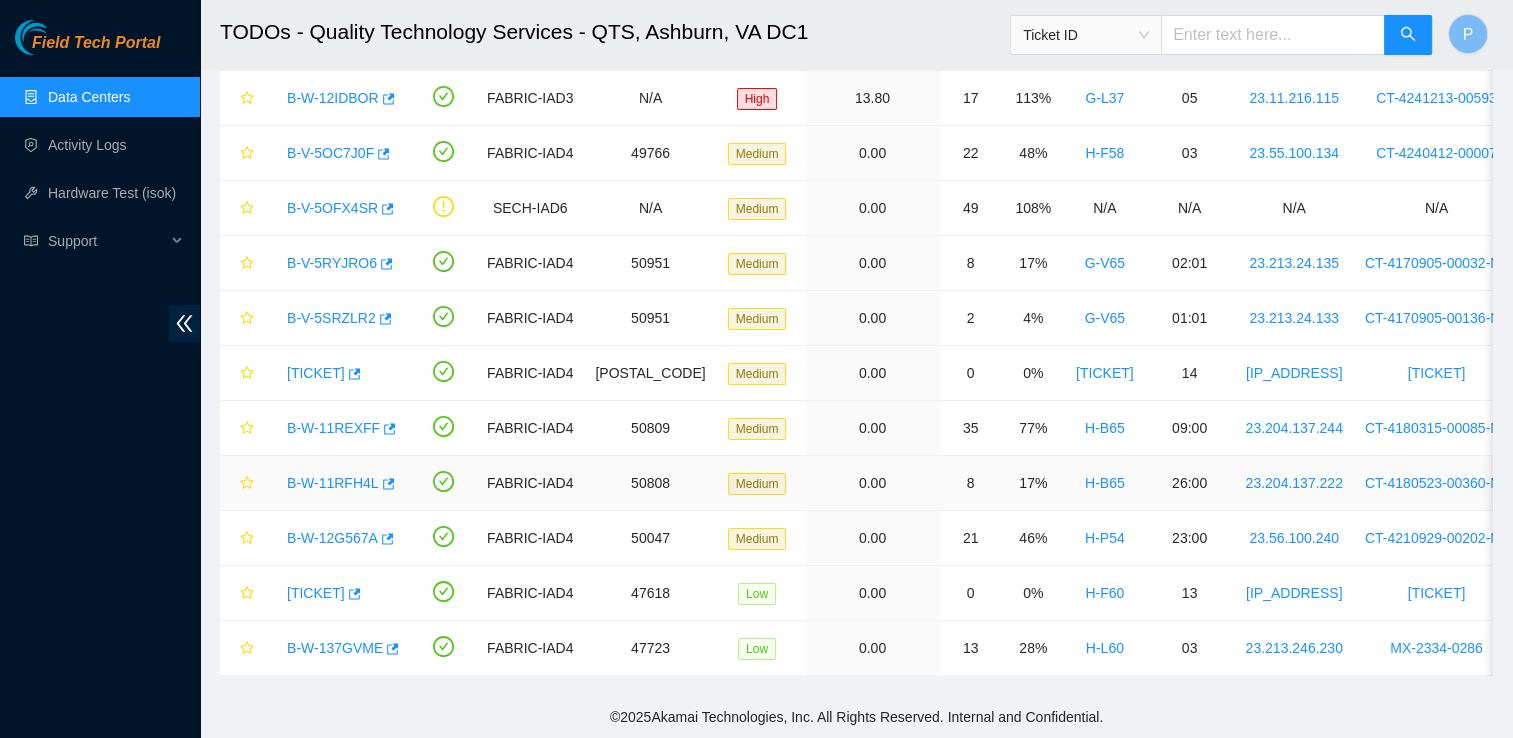 click on "B-W-11RFH4L" at bounding box center (333, 483) 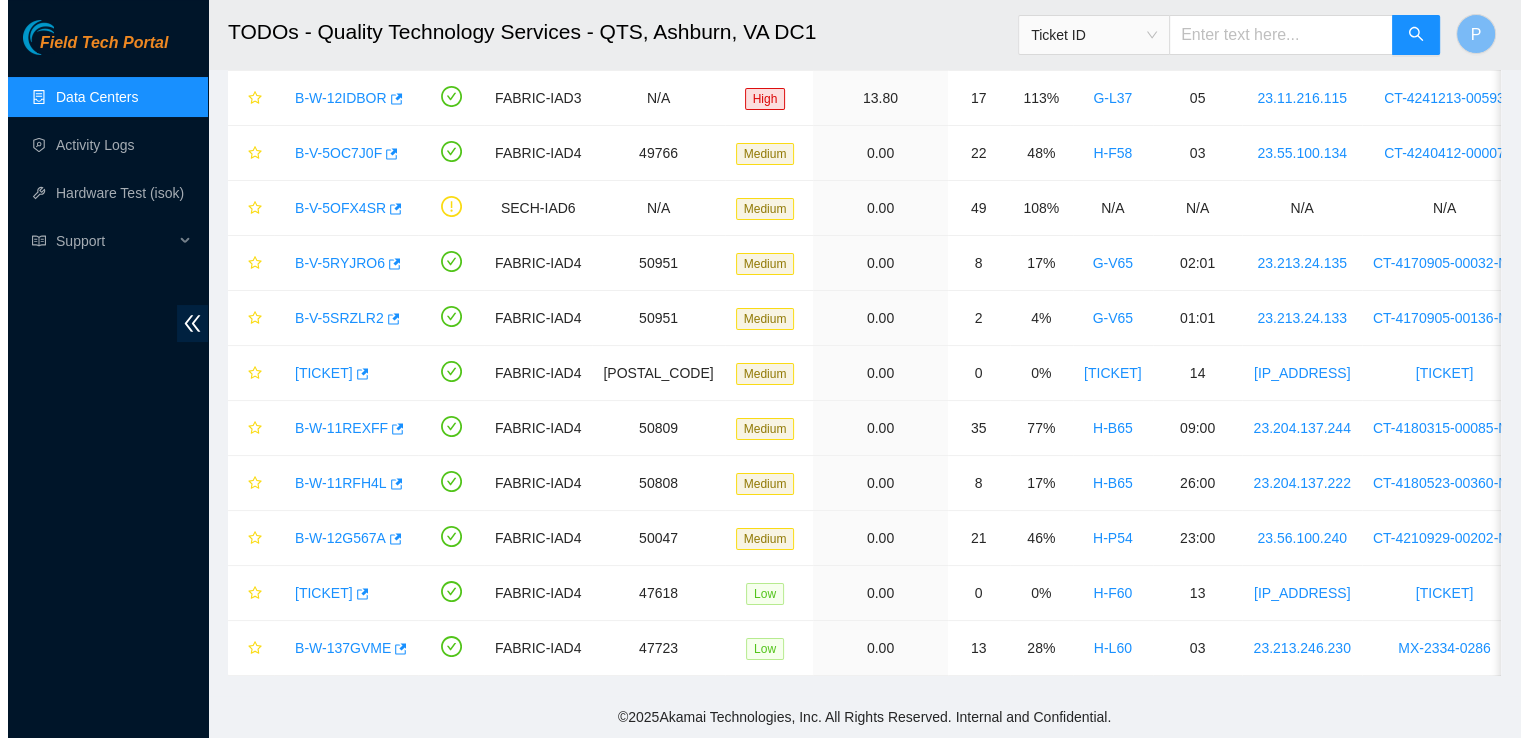 scroll, scrollTop: 225, scrollLeft: 0, axis: vertical 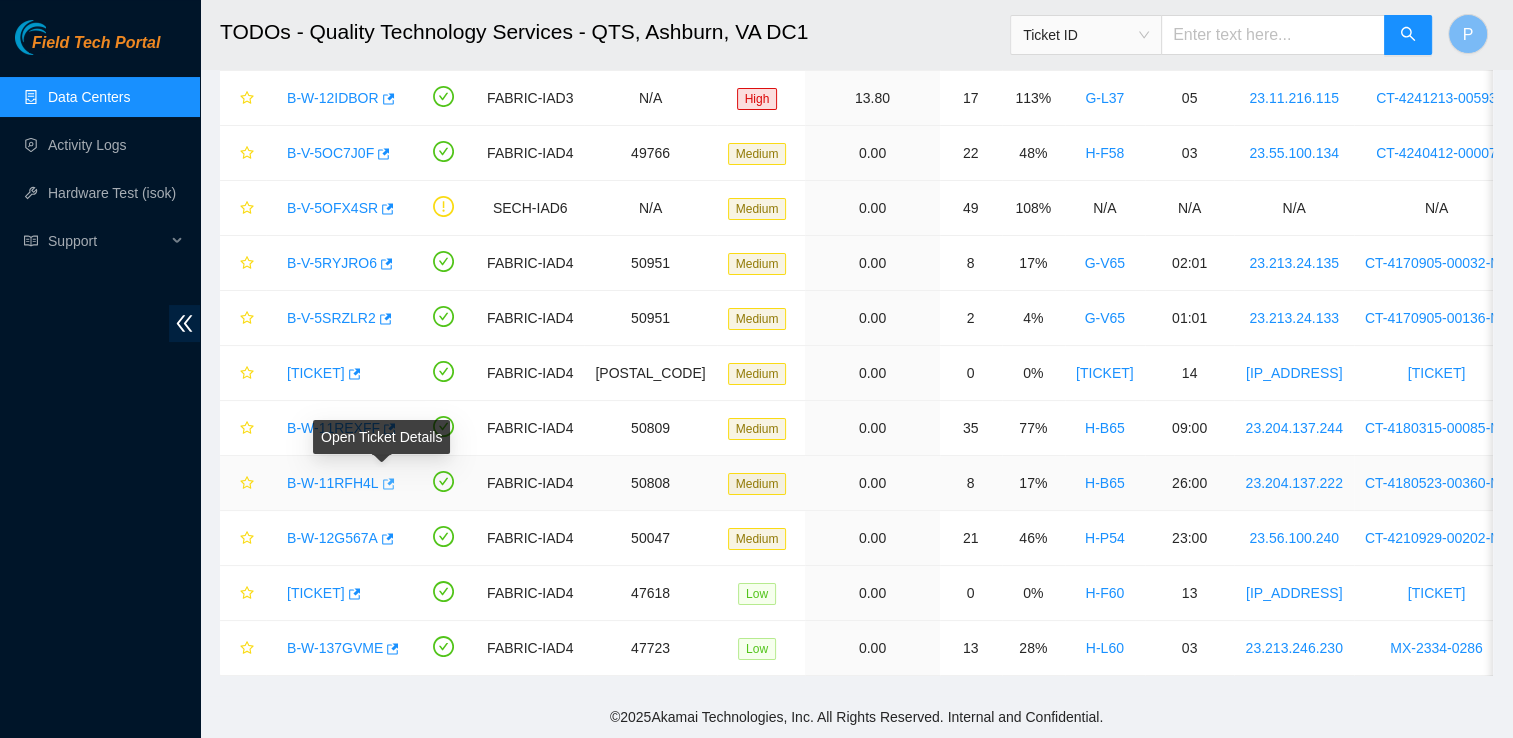 click 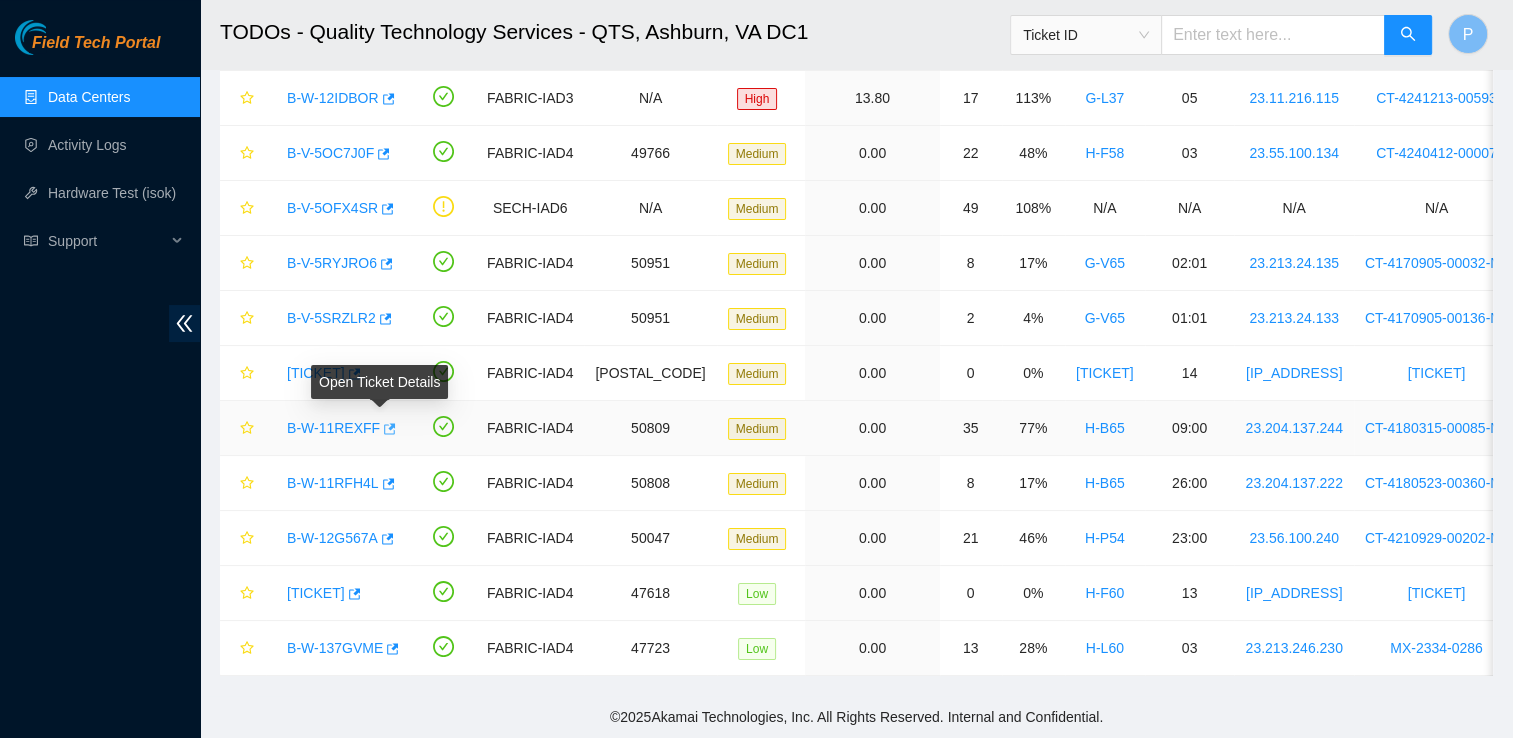 click 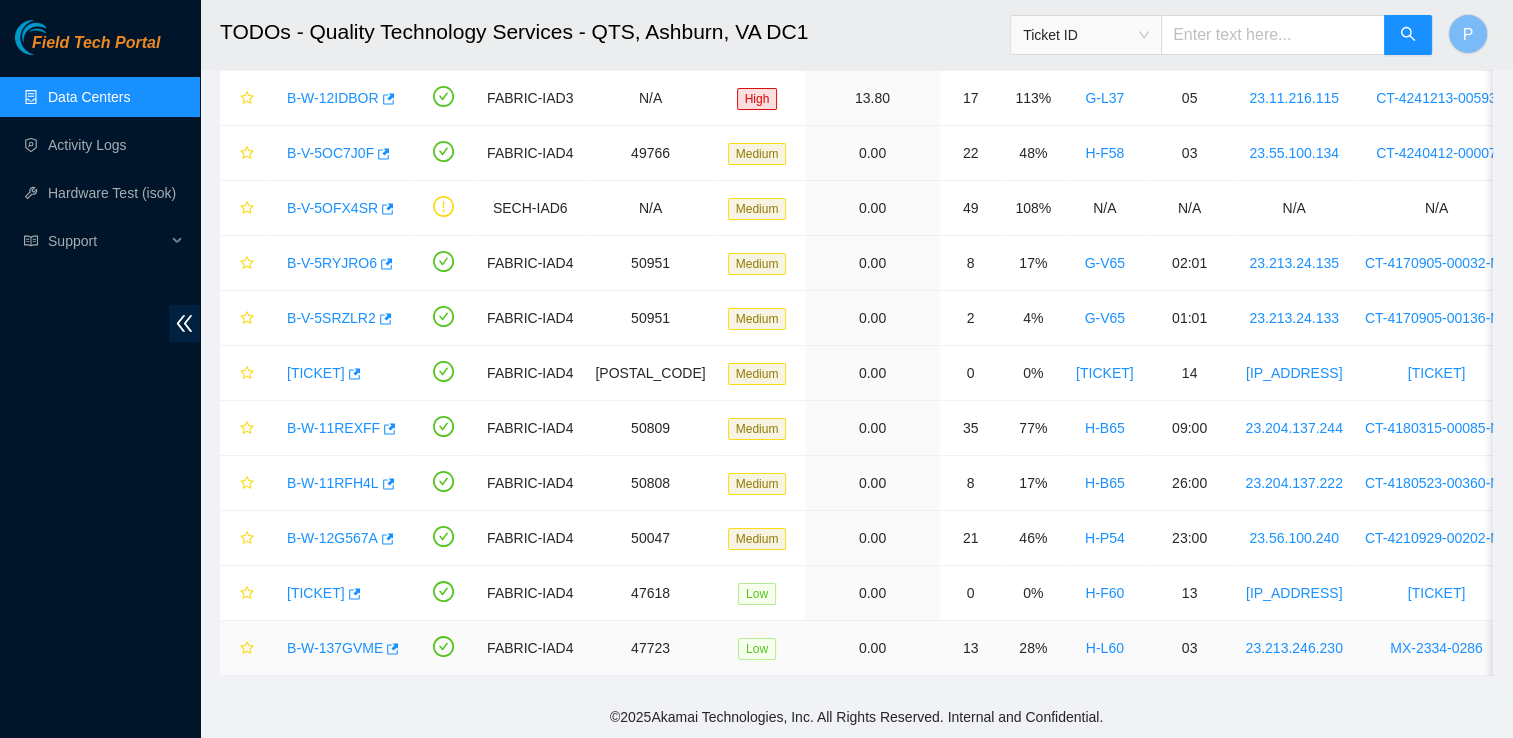 click on "B-W-137GVME" at bounding box center [335, 648] 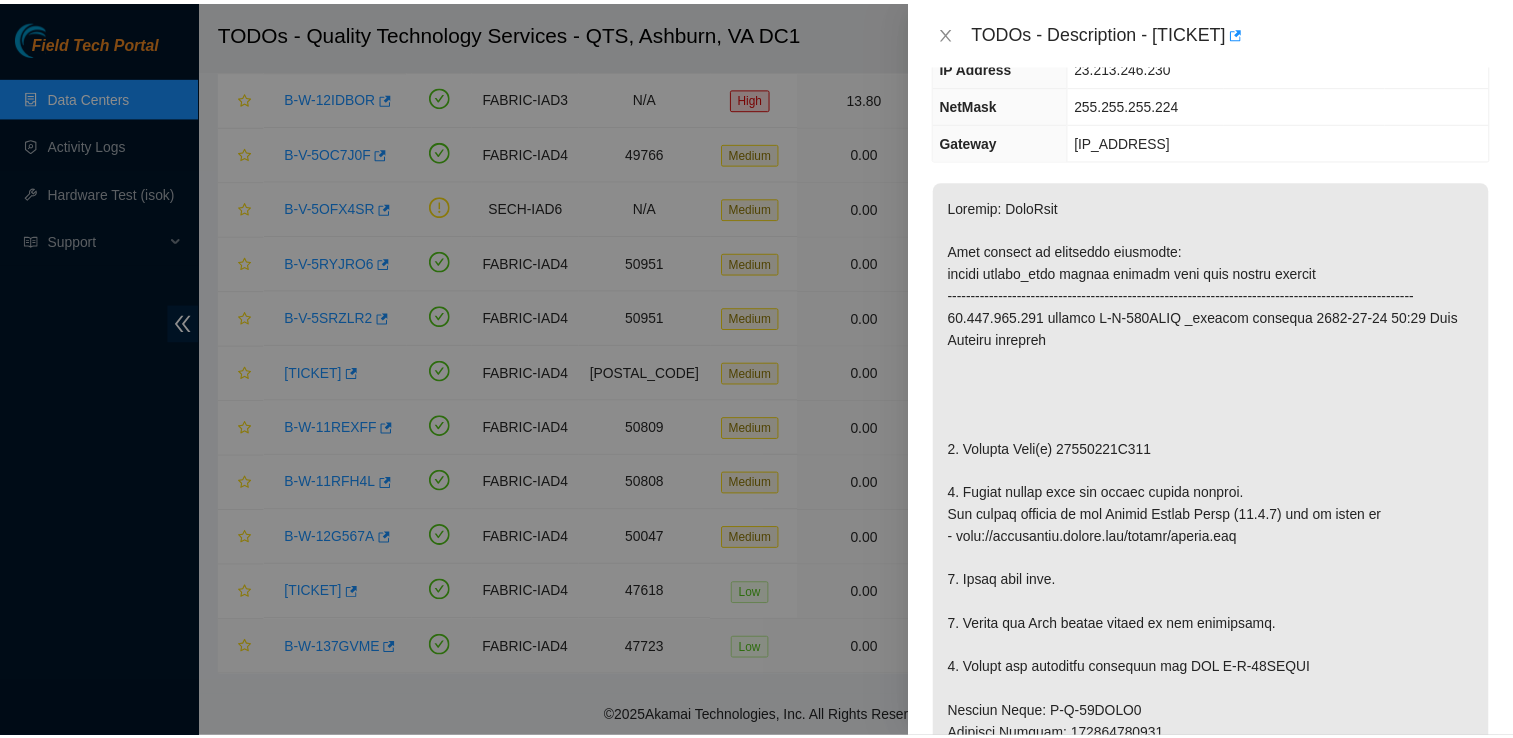 scroll, scrollTop: 160, scrollLeft: 0, axis: vertical 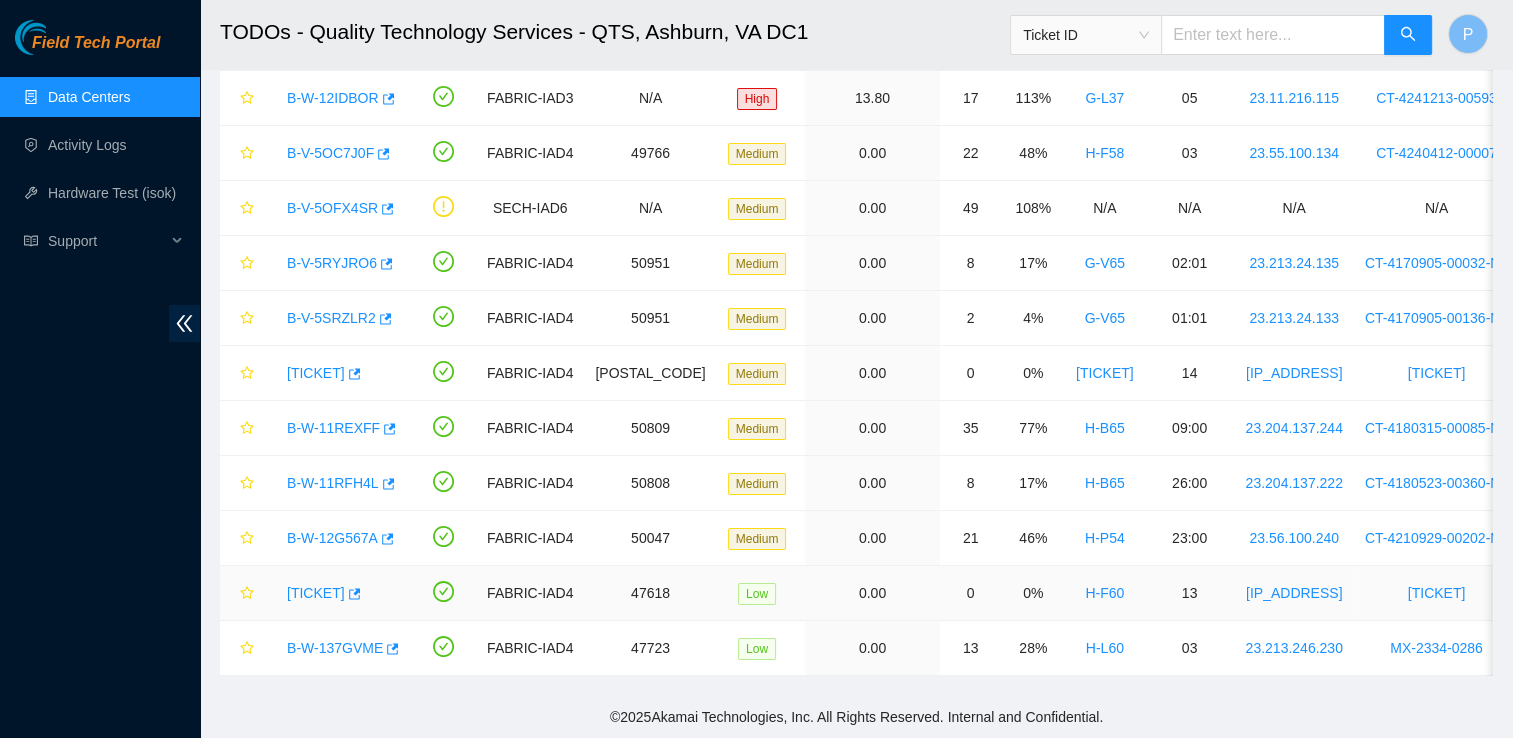 click on "B-V-5T3A0AK" at bounding box center [316, 593] 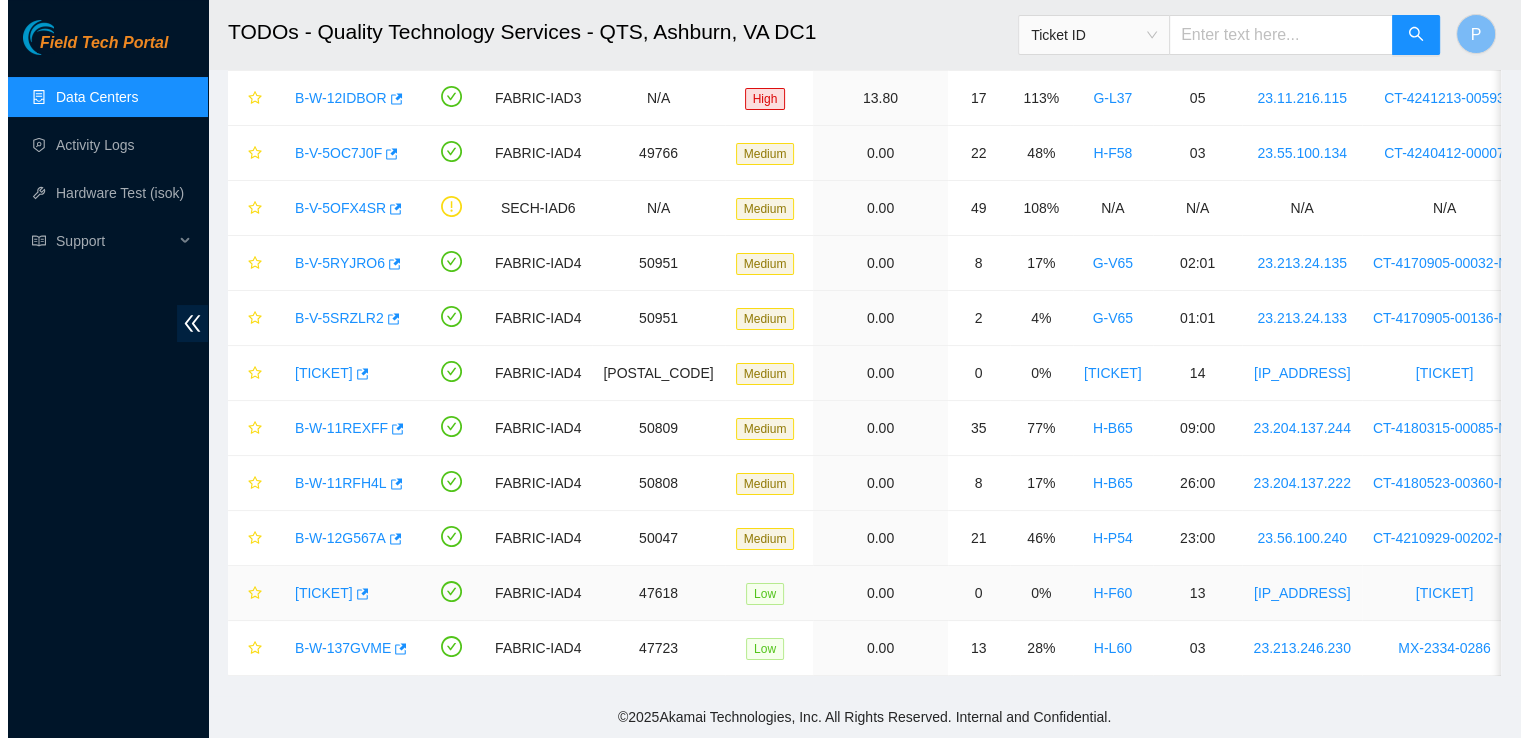 scroll, scrollTop: 225, scrollLeft: 0, axis: vertical 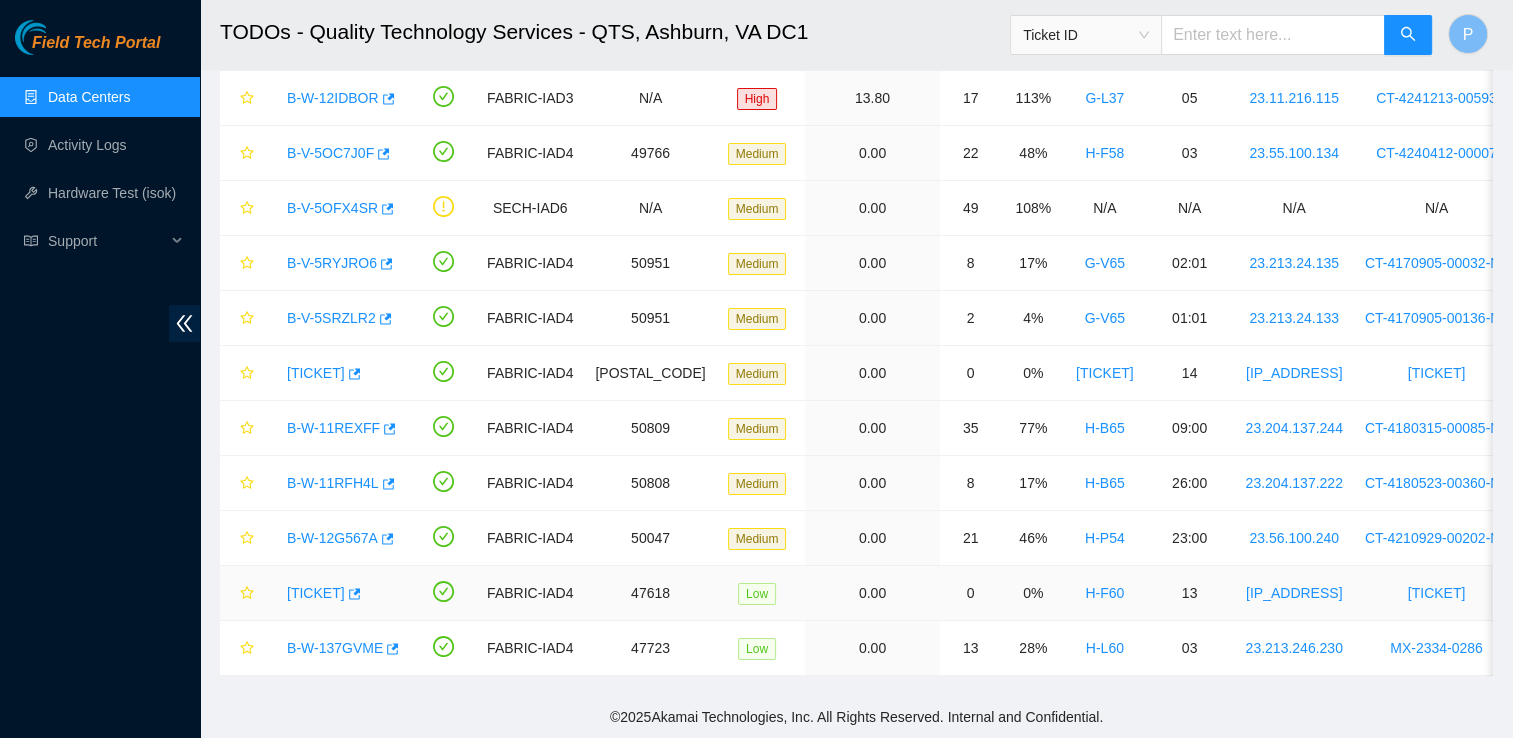 click on "B-V-5T3A0AK" at bounding box center [316, 593] 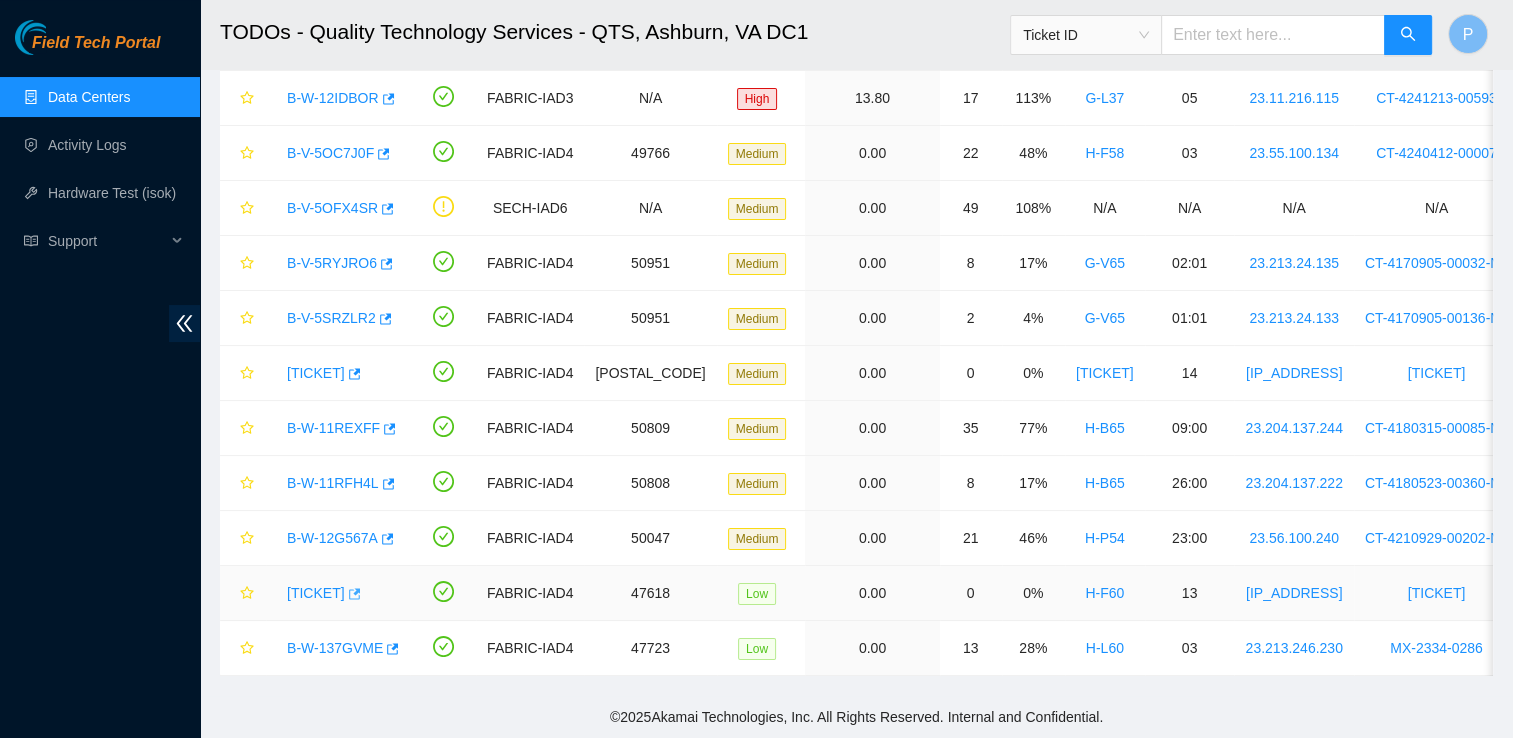 scroll, scrollTop: 225, scrollLeft: 0, axis: vertical 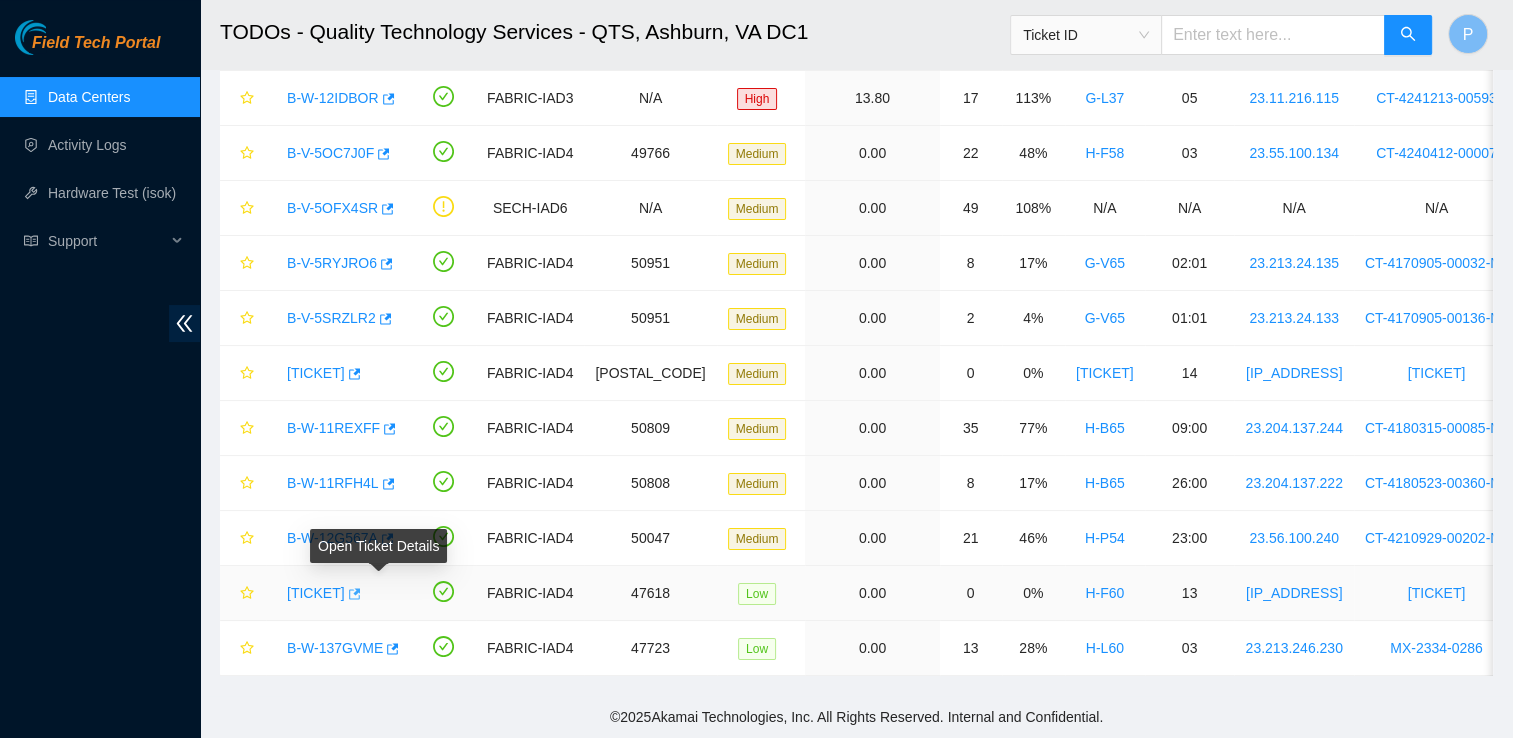 click 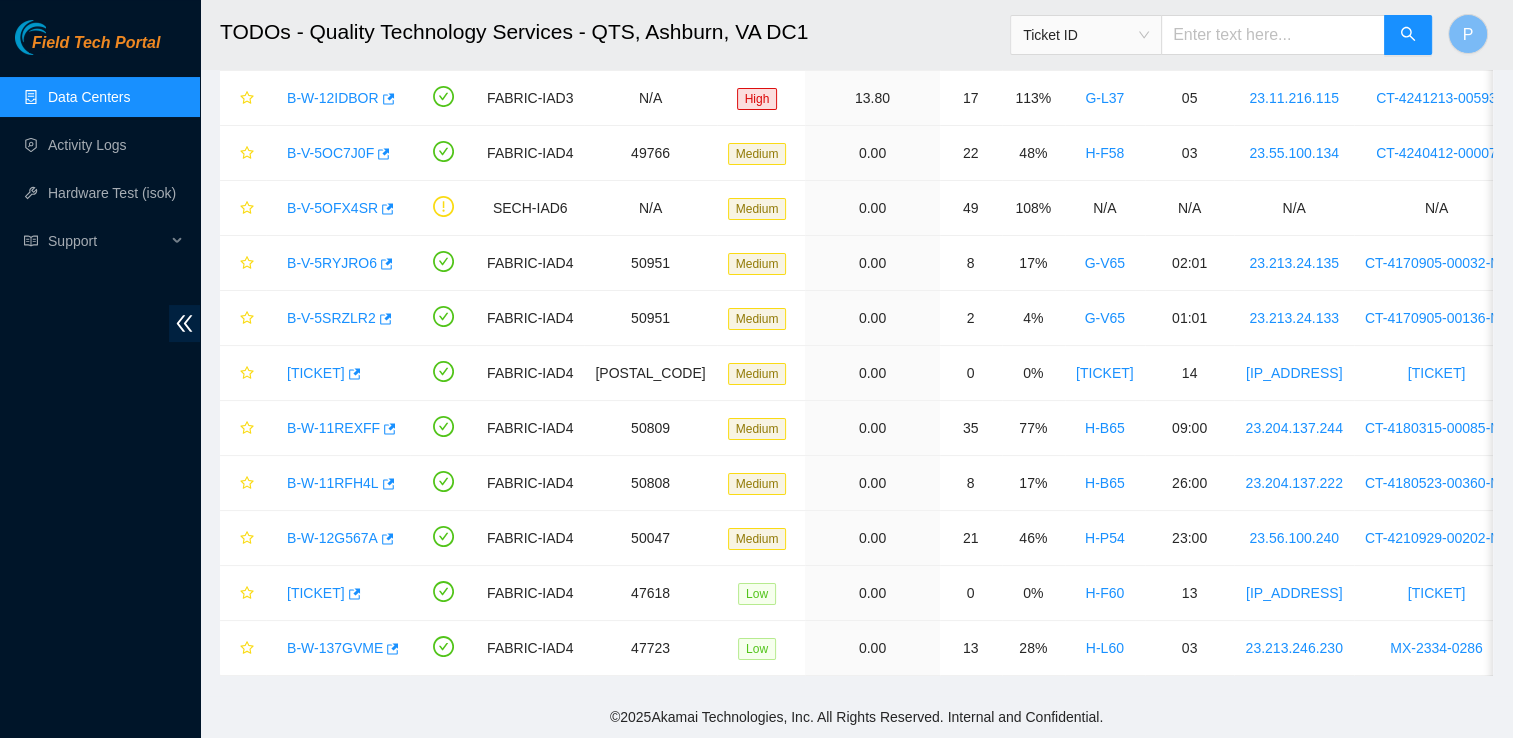 click on "TODOs - Quality Technology Services - QTS, Ashburn, VA DC1" at bounding box center [735, 32] 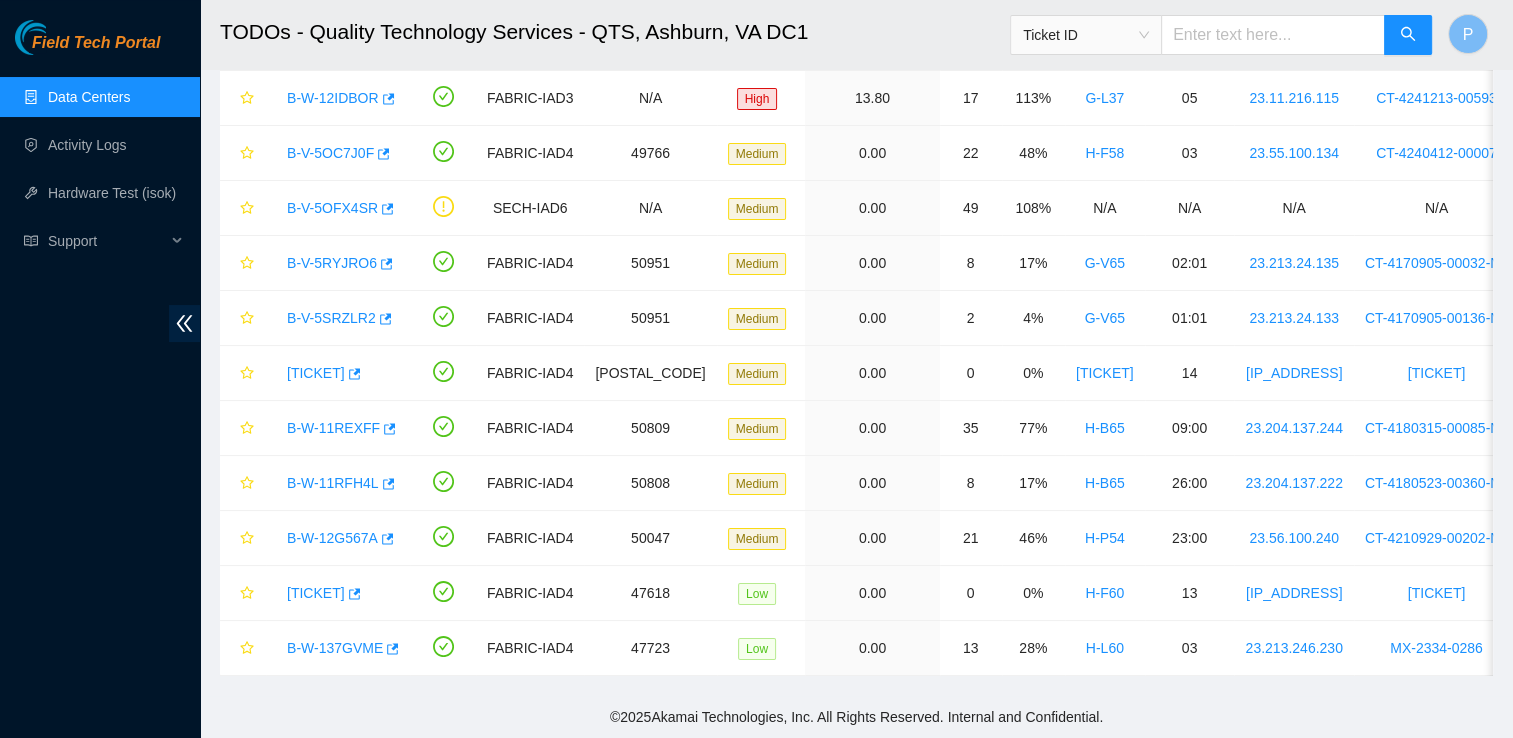 click on "©  2025  Akamai Technologies, Inc. All Rights Reserved. Internal and Confidential." at bounding box center [856, 717] 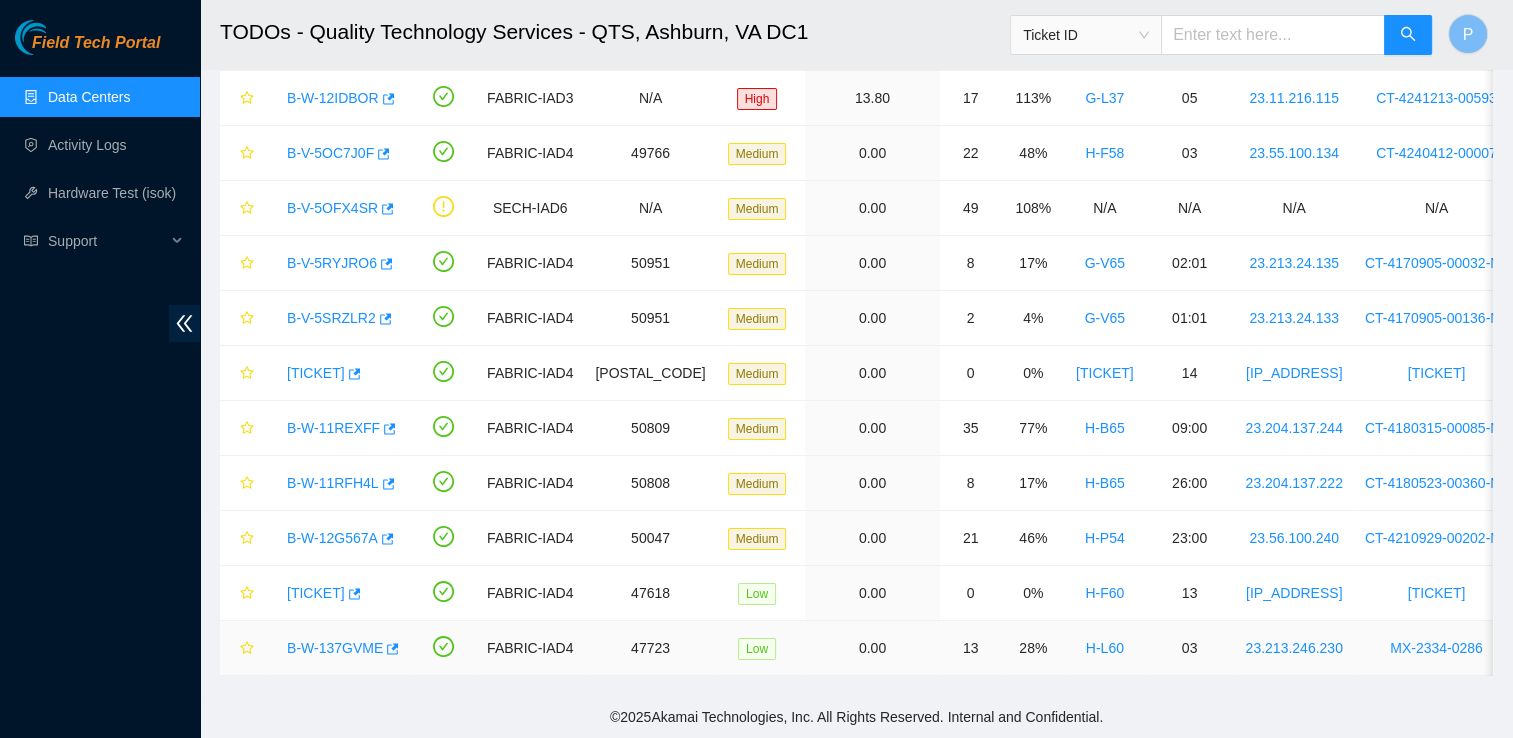 click on "FABRIC-IAD4" at bounding box center [530, 648] 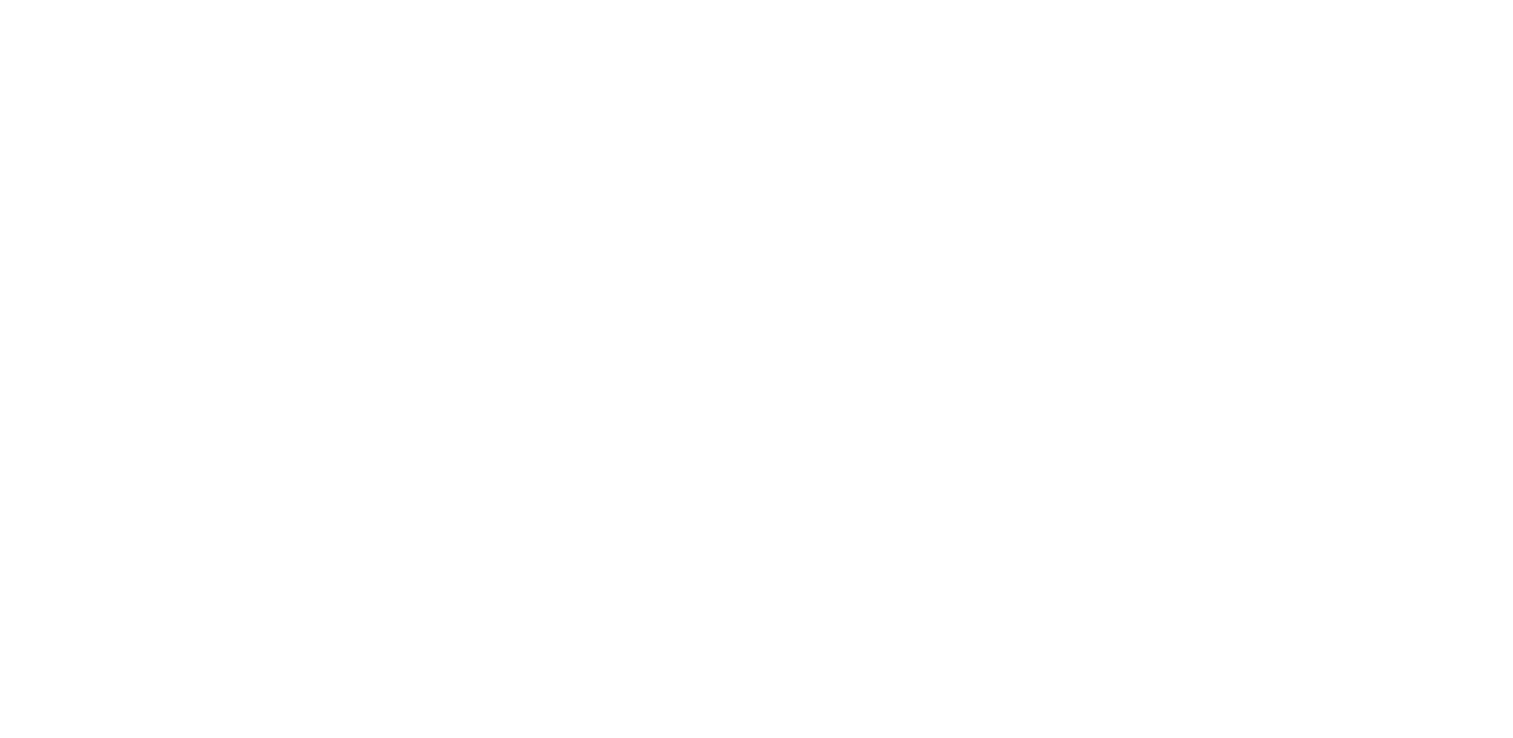 scroll, scrollTop: 0, scrollLeft: 0, axis: both 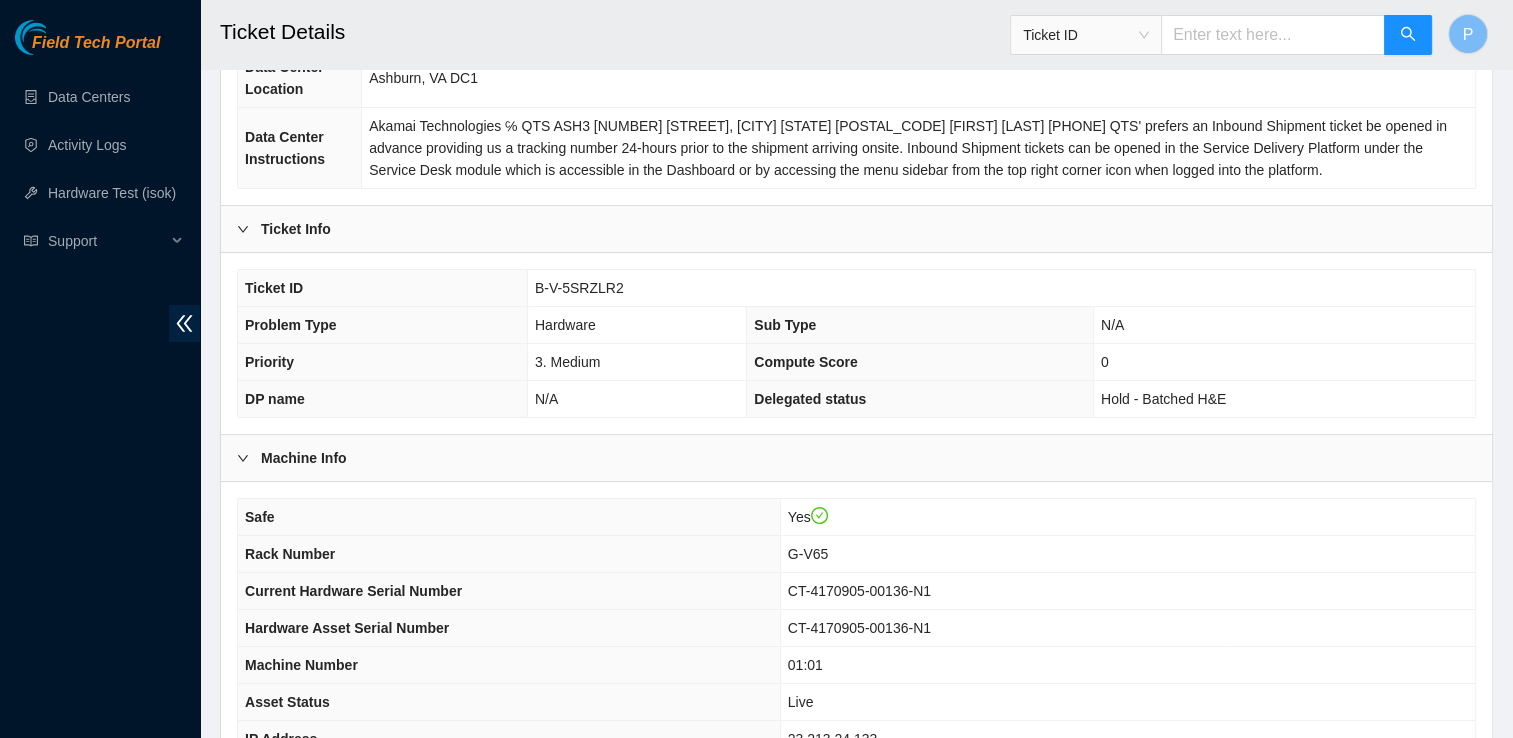 drag, startPoint x: 1500, startPoint y: 325, endPoint x: 1495, endPoint y: 373, distance: 48.259712 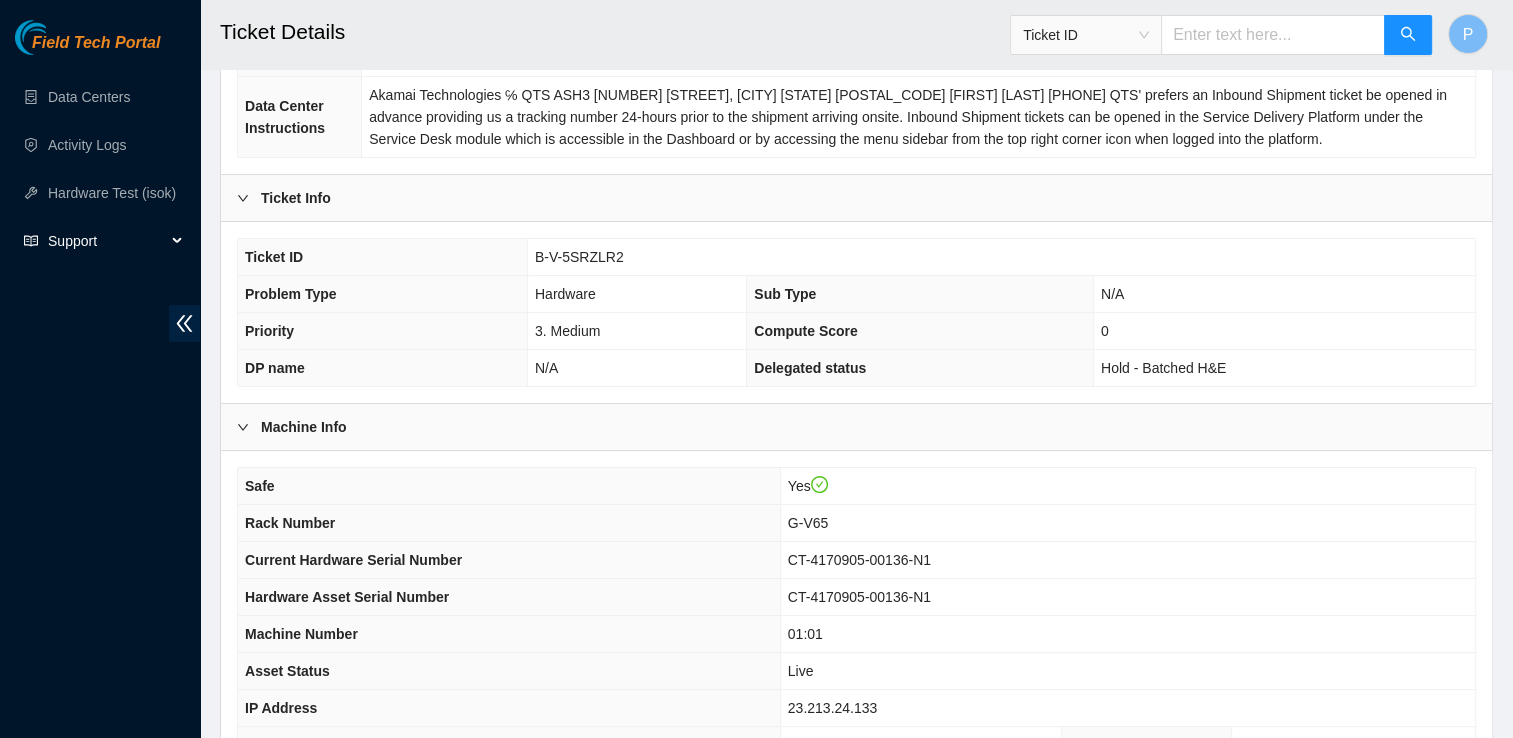 click on "Ticket Info" at bounding box center (856, 198) 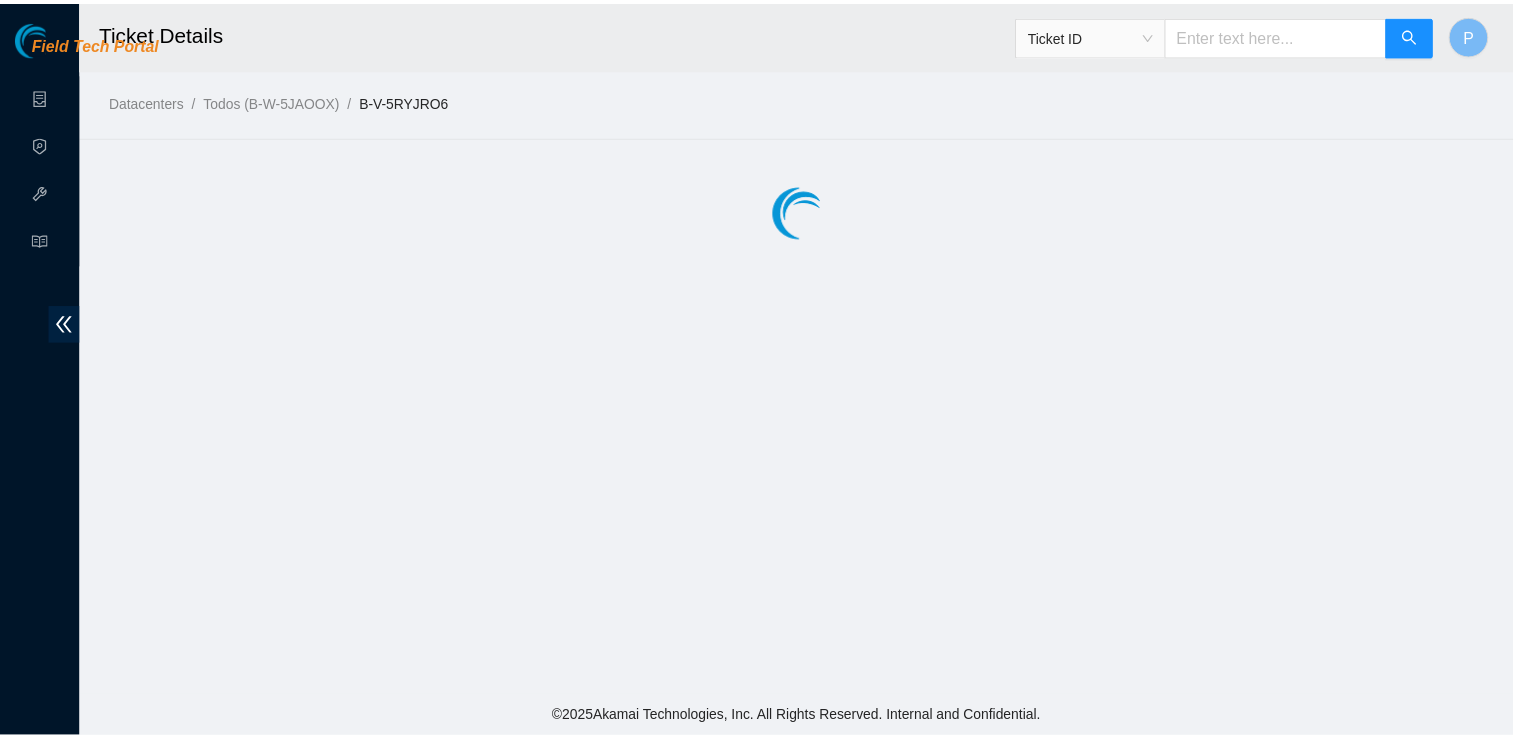 scroll, scrollTop: 0, scrollLeft: 0, axis: both 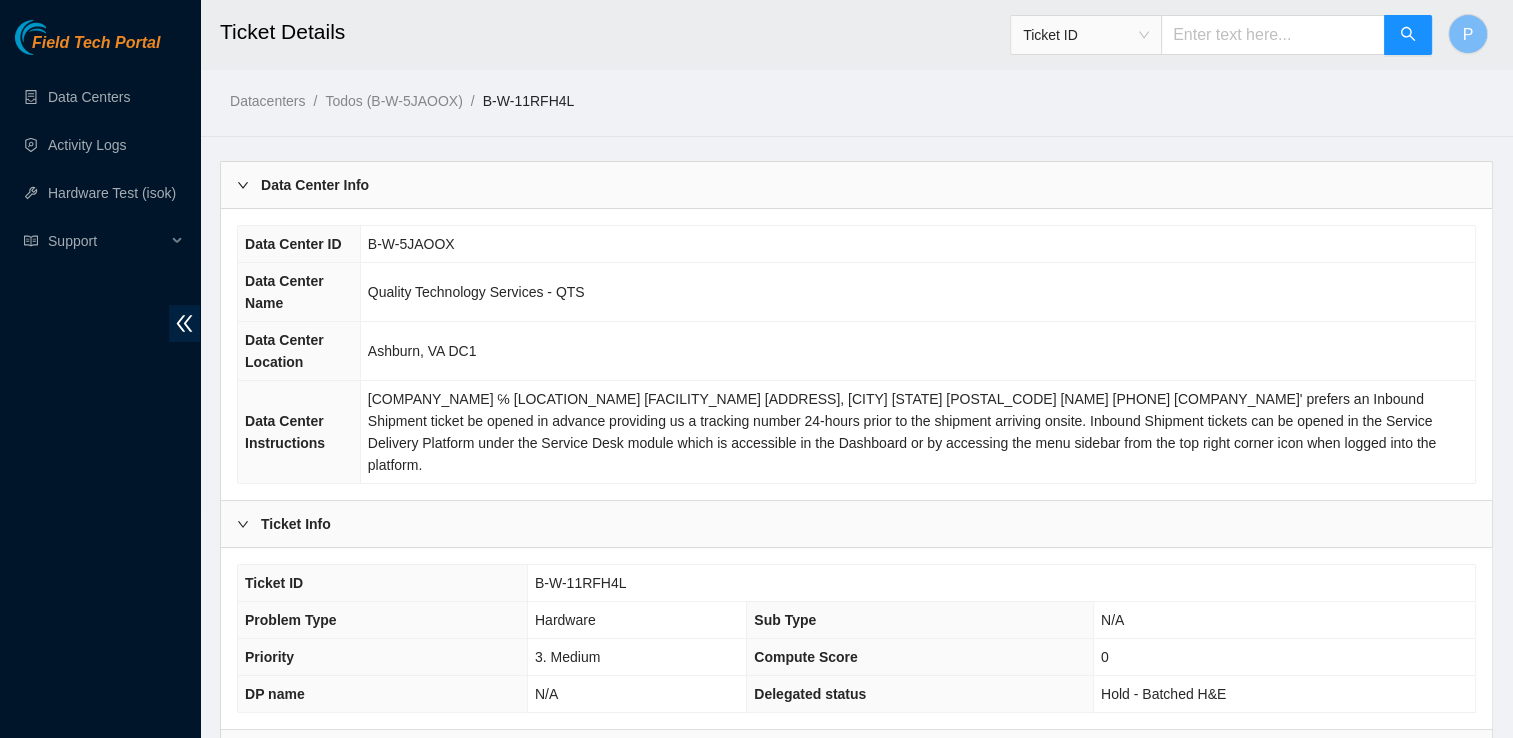 click on "Ticket Details    Ticket ID P Datacenters / Todos (B-W-5JAOOX) / B-W-11RFH4L / Data Center Info Data Center ID B-W-5JAOOX Data Center Name Quality Technology Services - QTS Data Center Location [CITY], [STATE] DC1 Data Center Instructions [COMPANY_NAME] ℅
[LOCATION_NAME] [FACILITY_NAME]
[ADDRESS], [CITY] [STATE] [POSTAL_CODE]
[NAME]
[PHONE]
[COMPANY_NAME]' prefers an Inbound Shipment ticket be opened in advance providing us a tracking number 24-hours prior to the shipment arriving onsite.
Inbound Shipment tickets can be opened in the Service Delivery Platform under the Service Desk module which is accessible in the Dashboard or by accessing the menu sidebar from the top right corner  icon when logged into the platform. Ticket Info Ticket ID B-W-11RFH4L Problem Type Hardware Sub Type N/A Priority 3. Medium Compute Score 0 DP name N/A Delegated status Hold - Batched H&E Machine Info Safe Yes  Rack Number H-B65 Current Hardware Serial Number [SERIAL] Hardware Asset Serial Number [SERIAL] Machine Number 26:00" at bounding box center (856, 657) 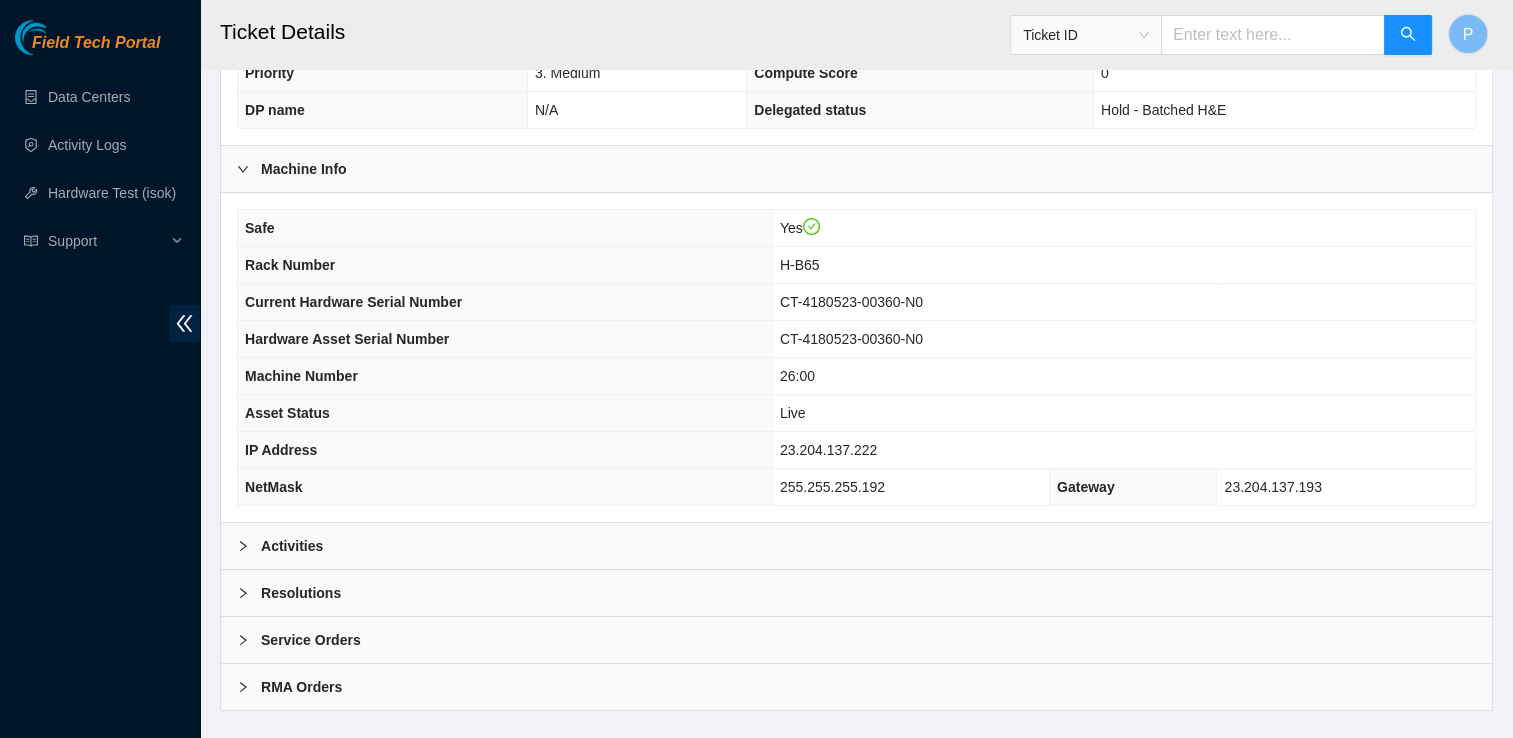 scroll, scrollTop: 590, scrollLeft: 0, axis: vertical 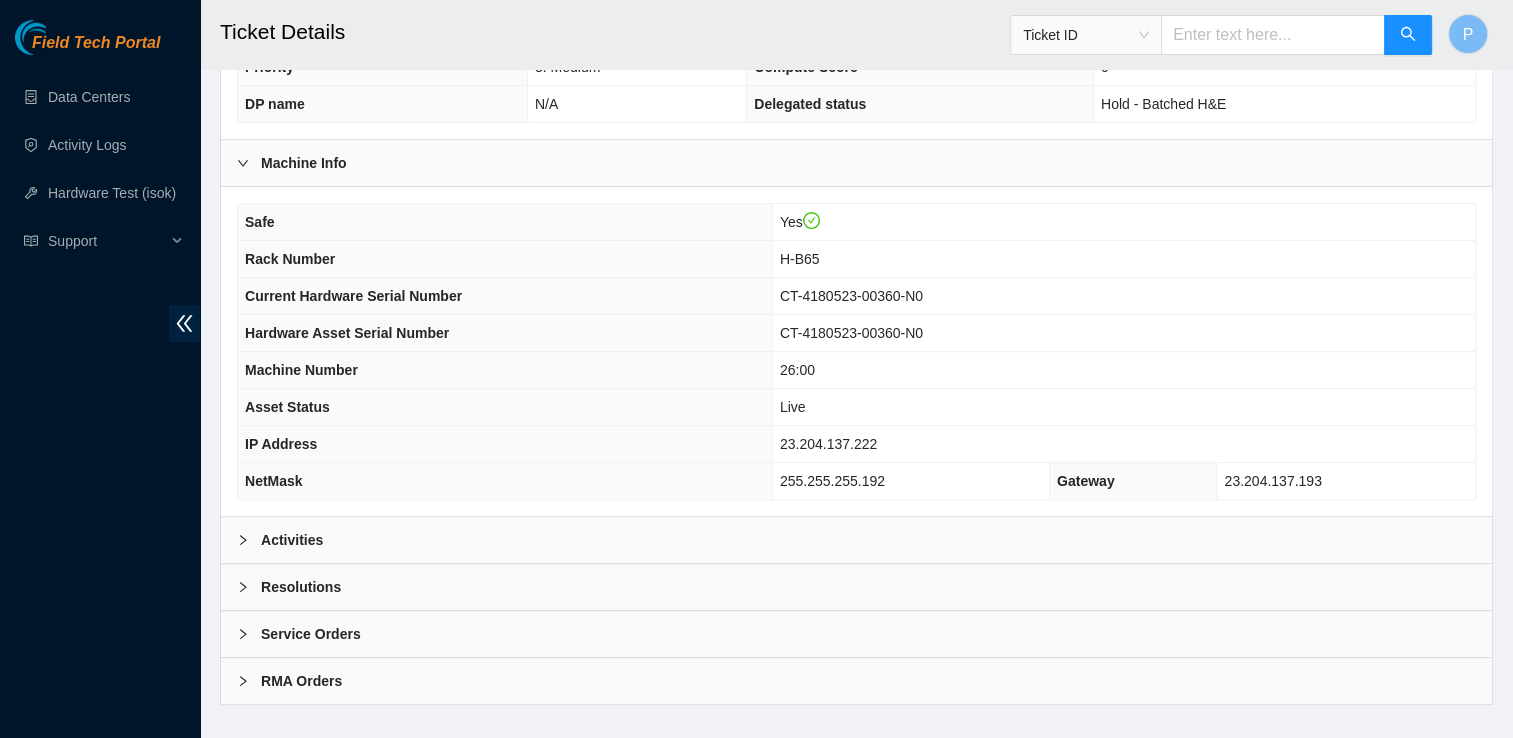 click on "Activities" at bounding box center [856, 540] 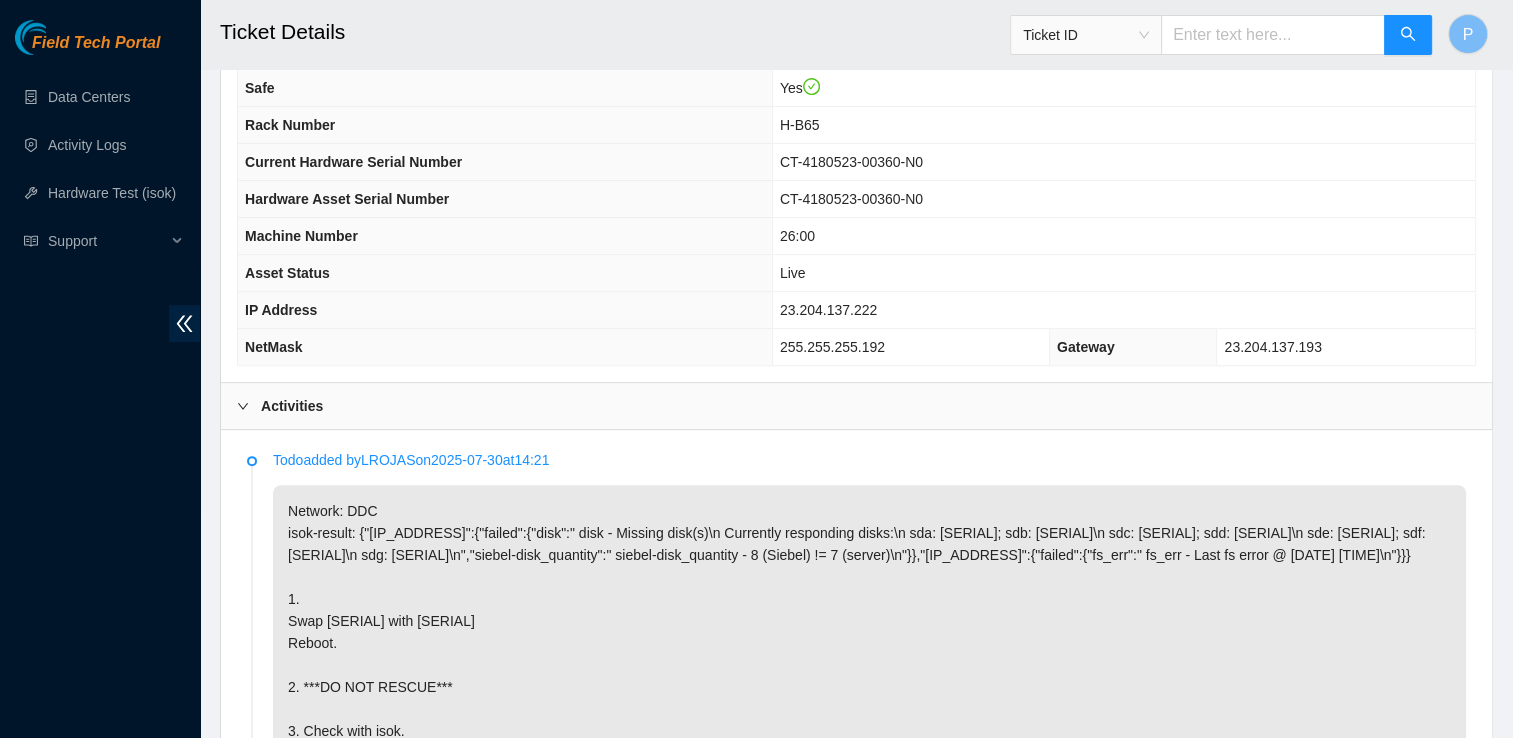 scroll, scrollTop: 680, scrollLeft: 0, axis: vertical 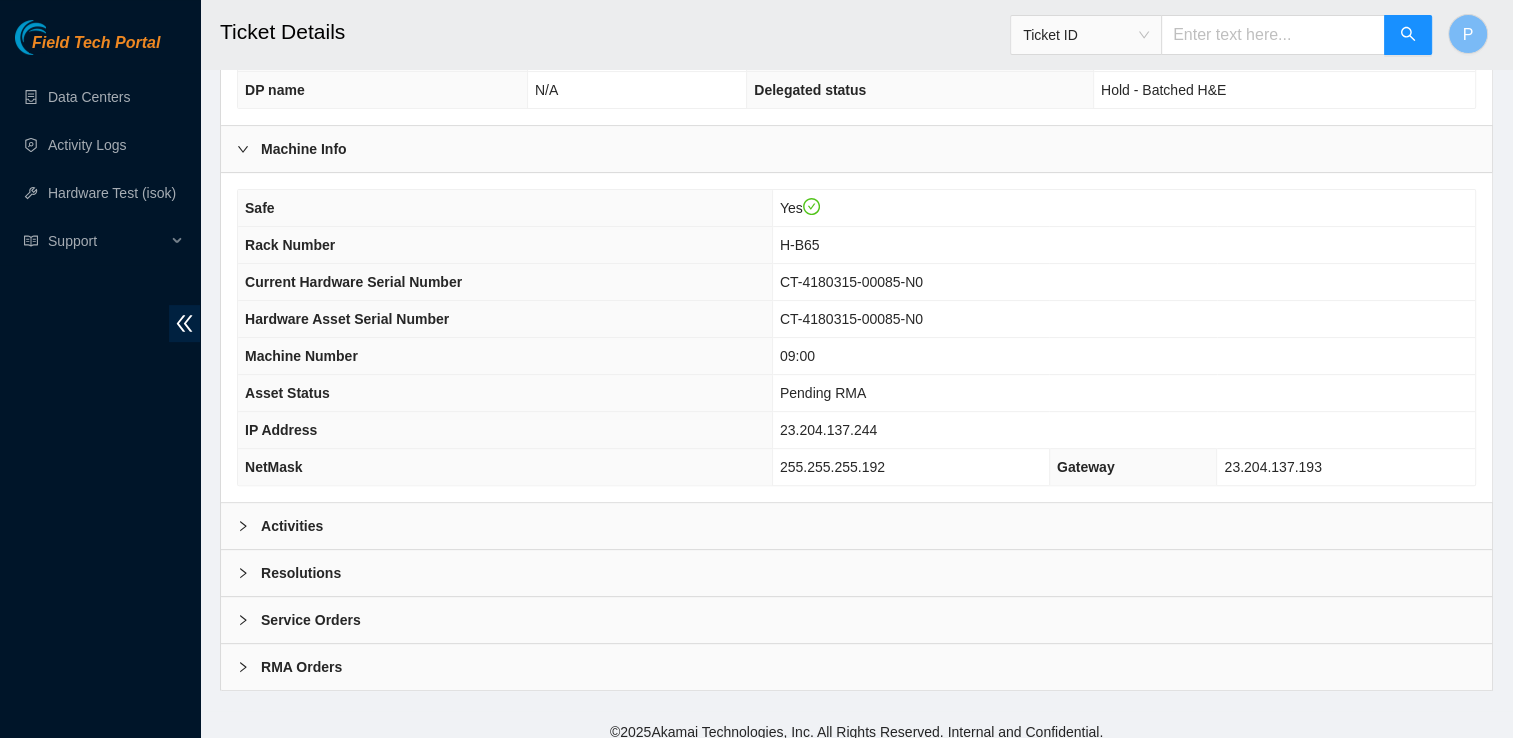 click on "Resolutions" at bounding box center [856, 573] 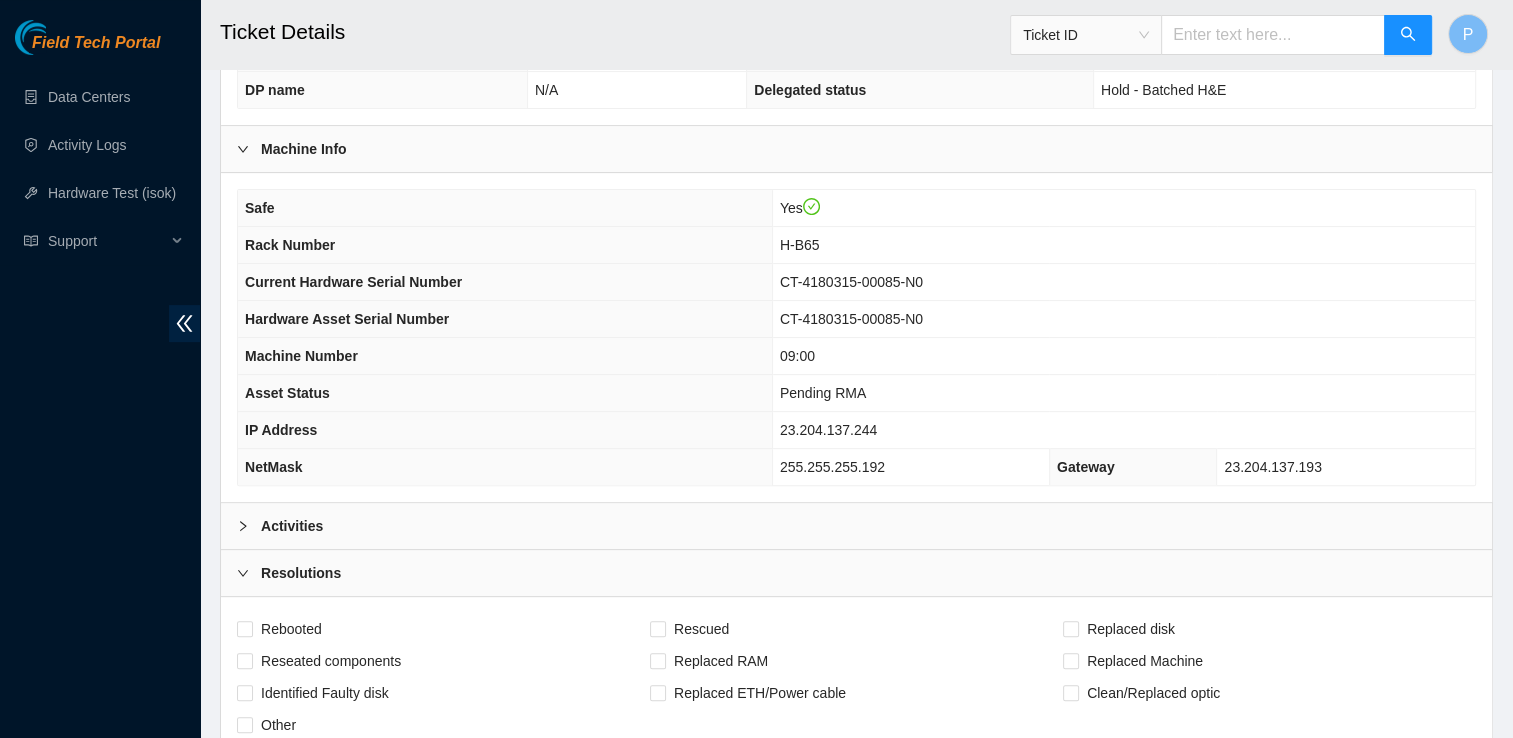 click on "Resolutions" at bounding box center (856, 573) 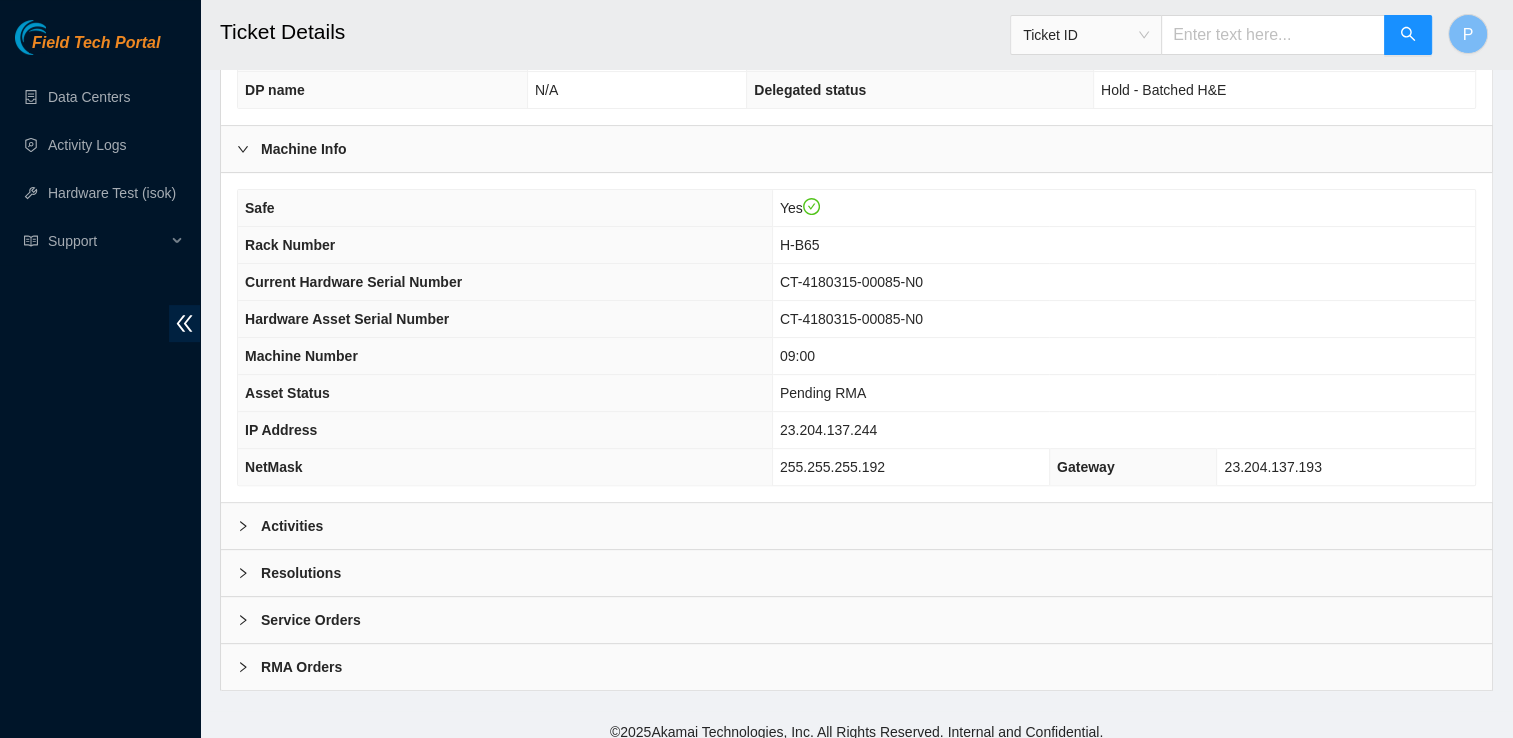 click on "Activities" at bounding box center [856, 526] 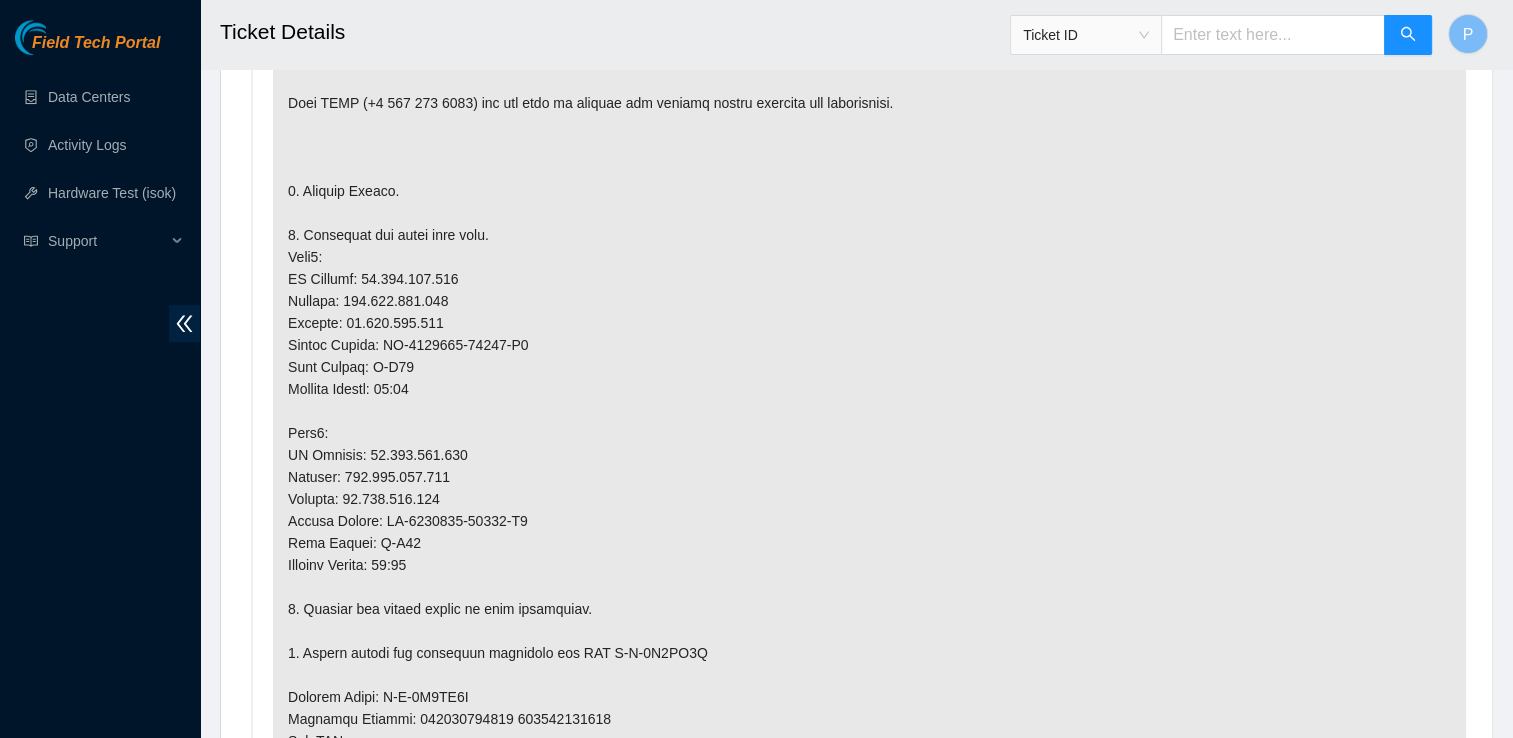 scroll, scrollTop: 1249, scrollLeft: 0, axis: vertical 